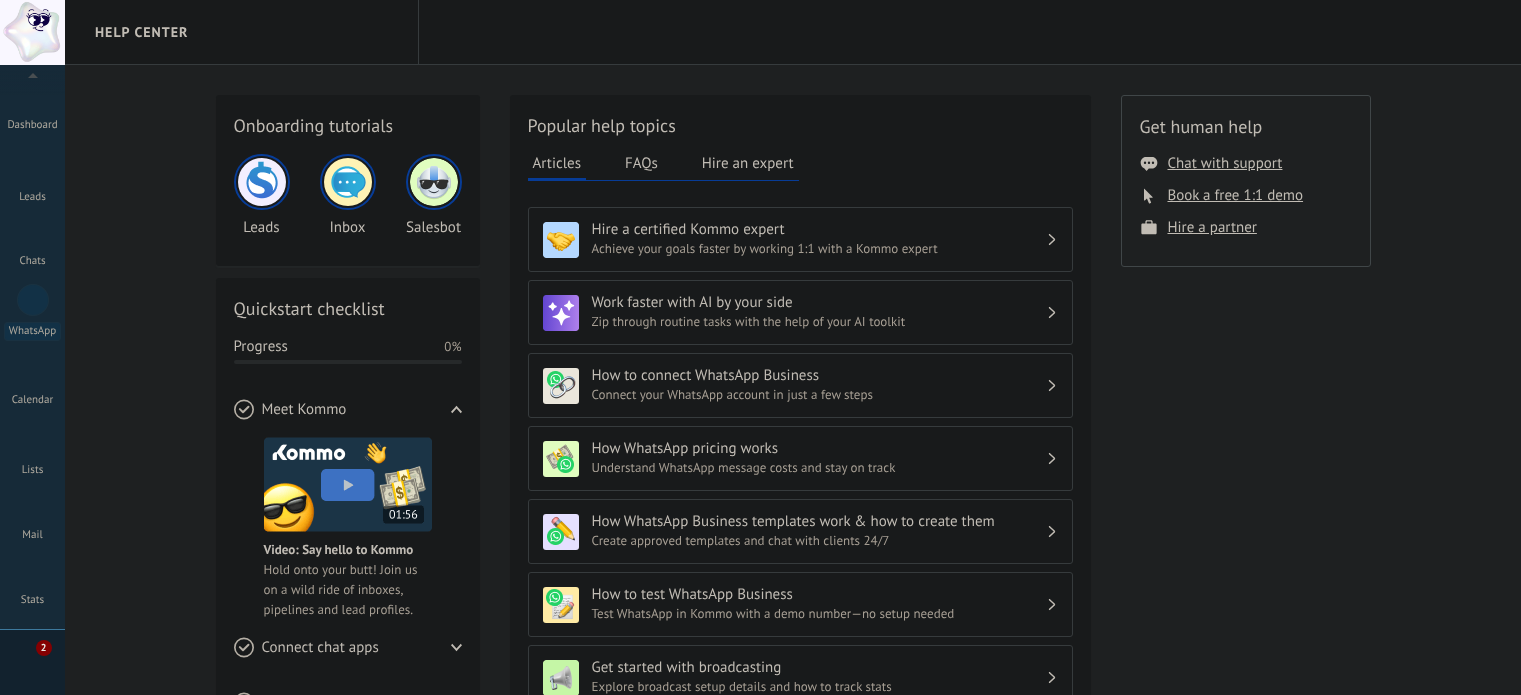 scroll, scrollTop: 0, scrollLeft: 0, axis: both 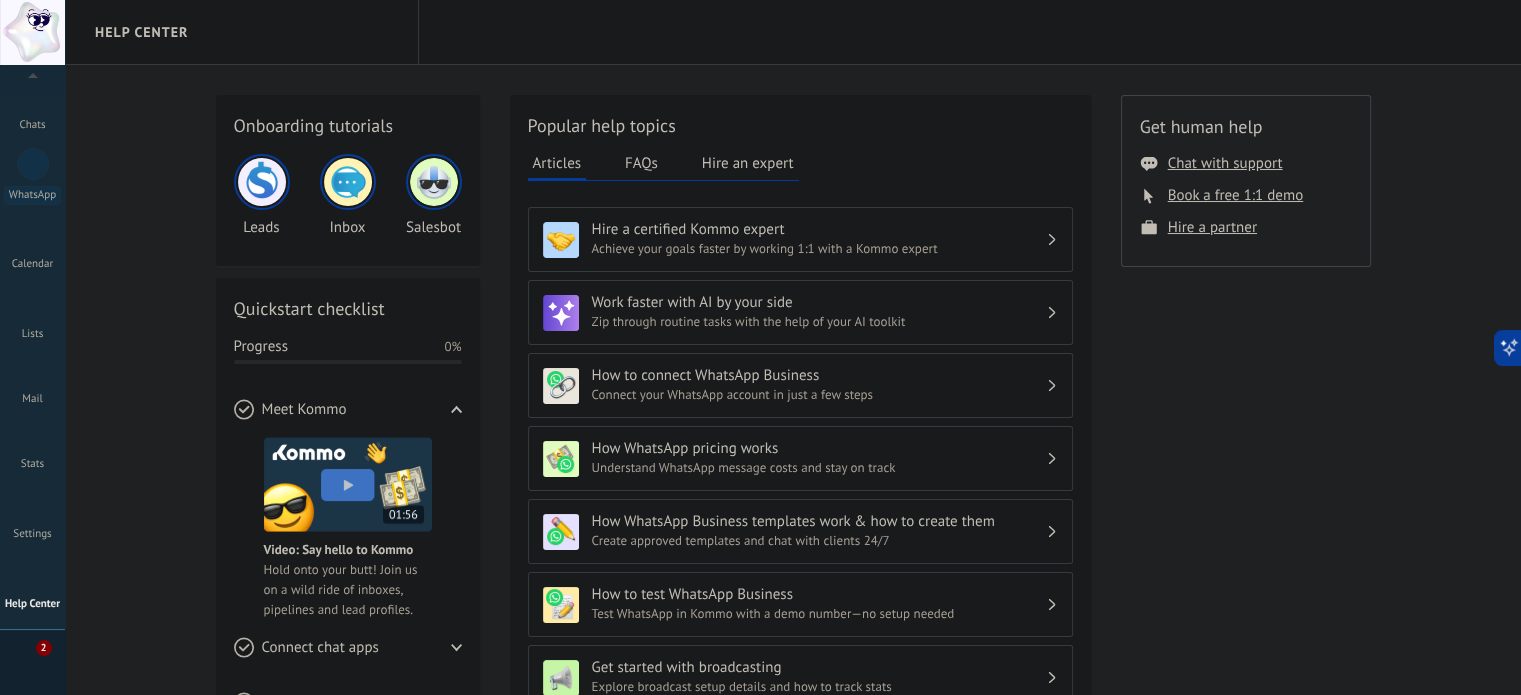 click at bounding box center [434, 182] 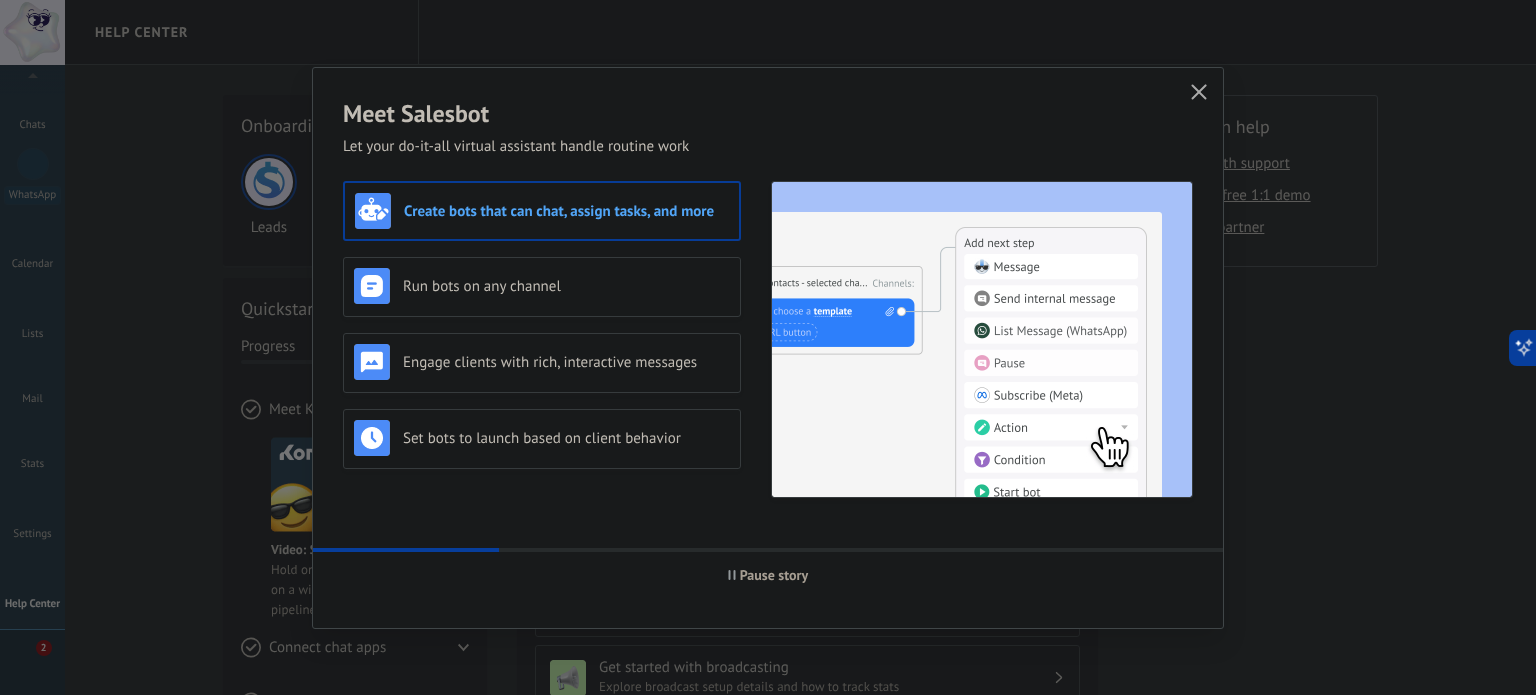 click on "Pause story" at bounding box center [768, 575] 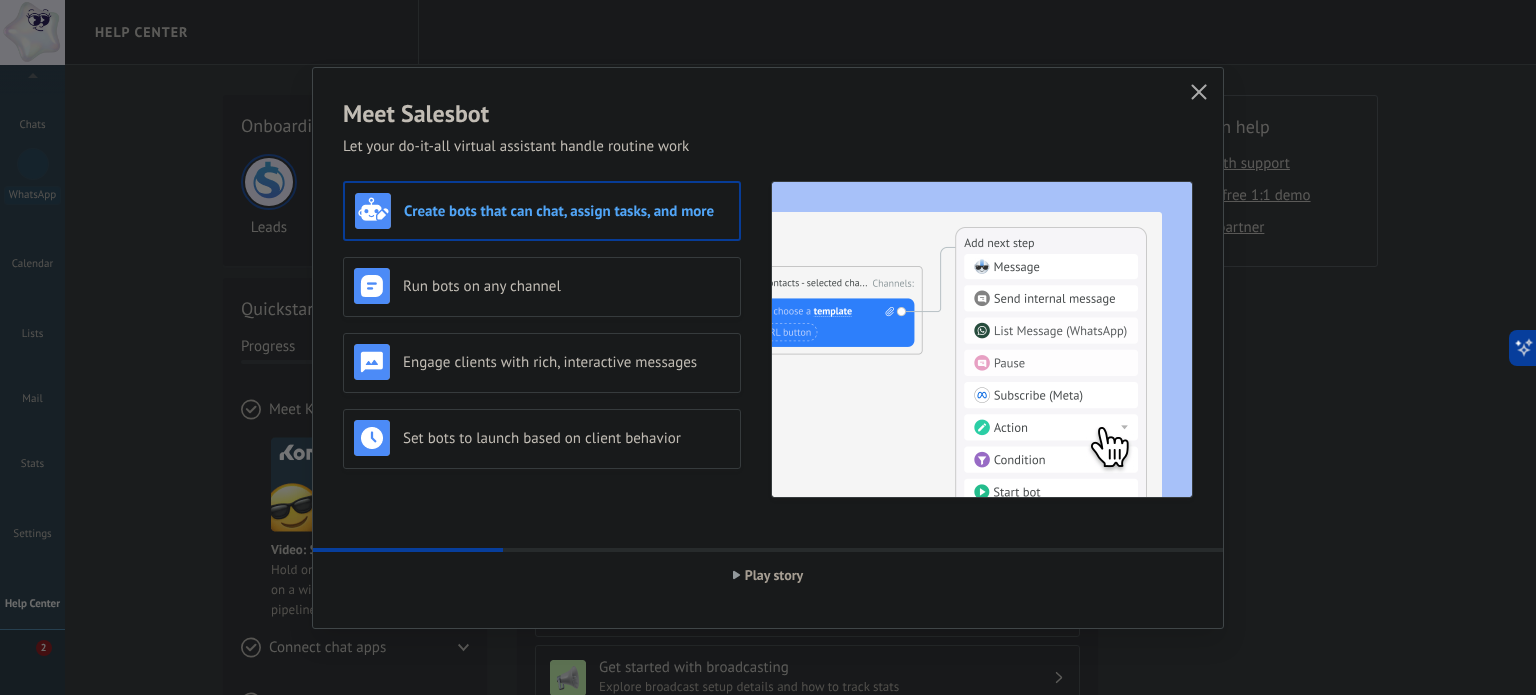 click on "Play story" at bounding box center (768, 575) 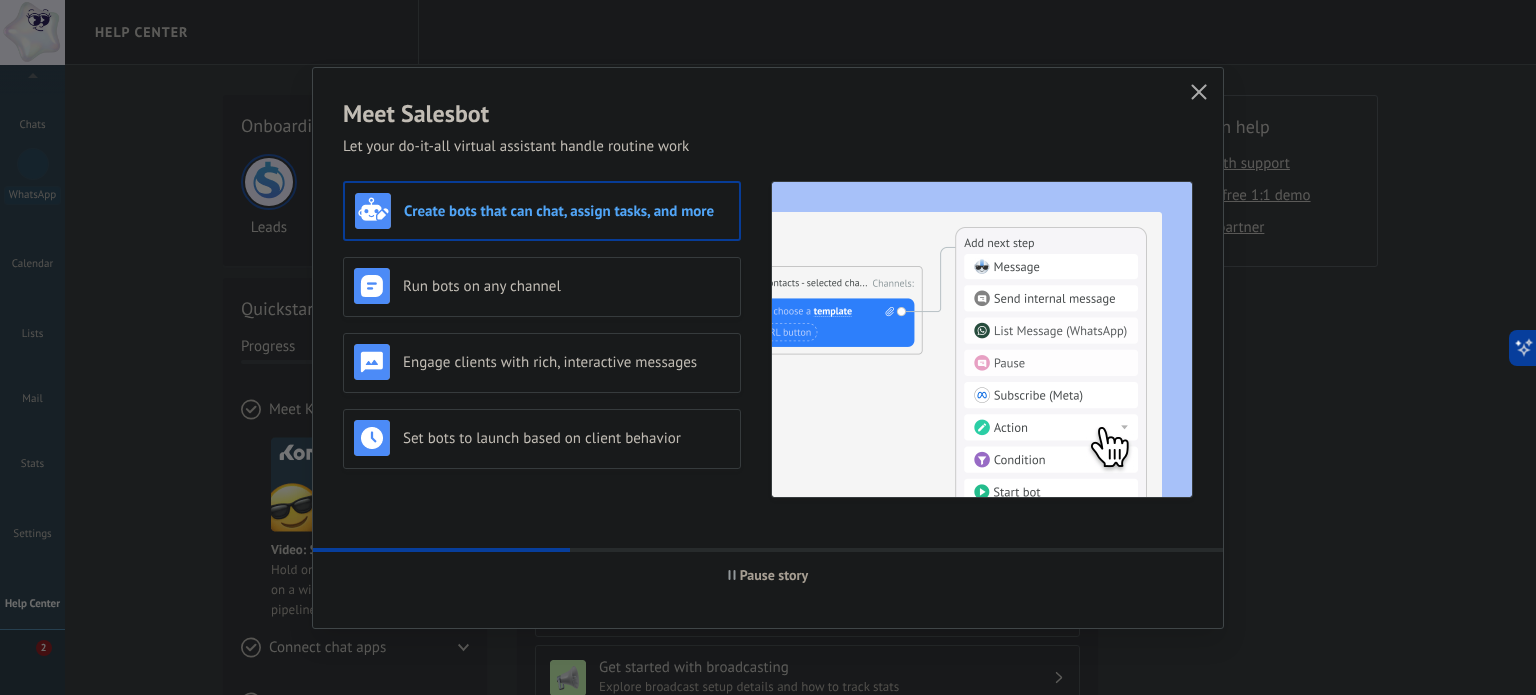 click 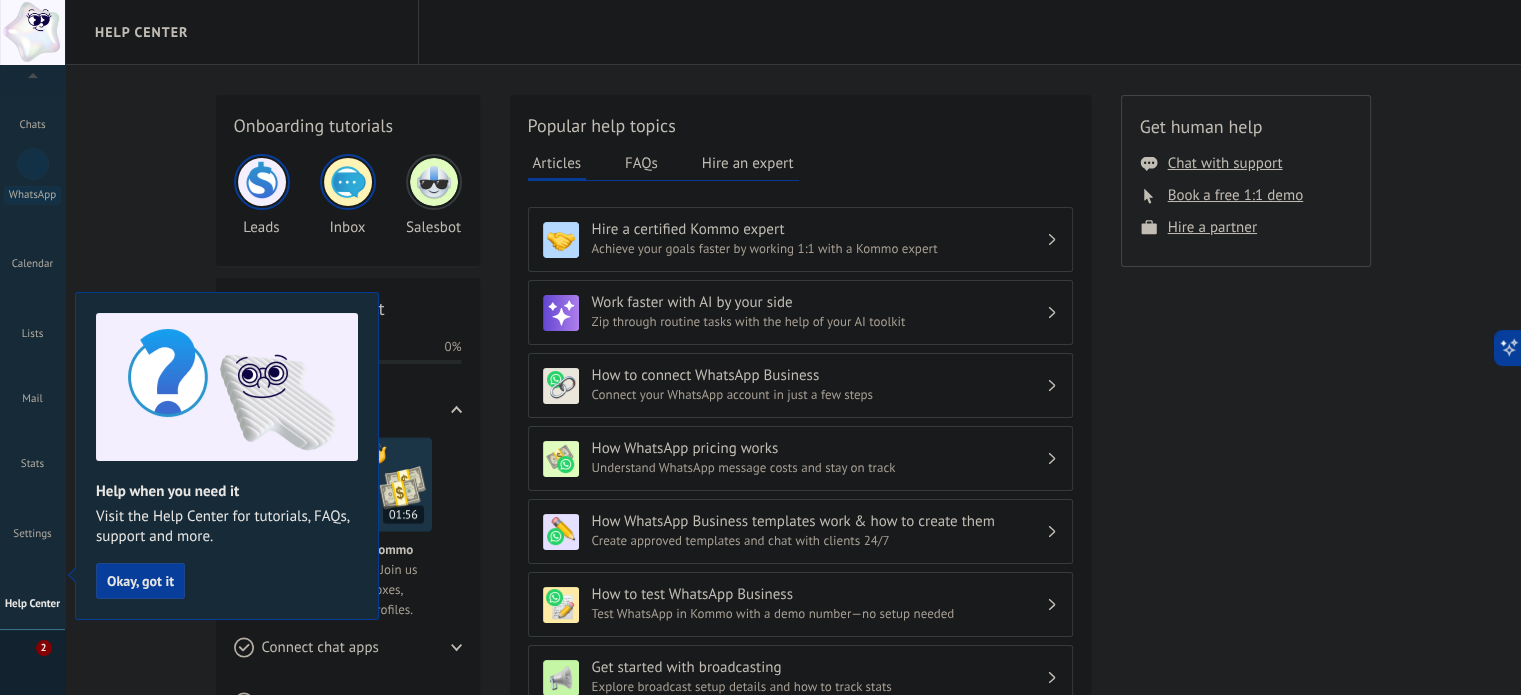 scroll, scrollTop: 0, scrollLeft: 0, axis: both 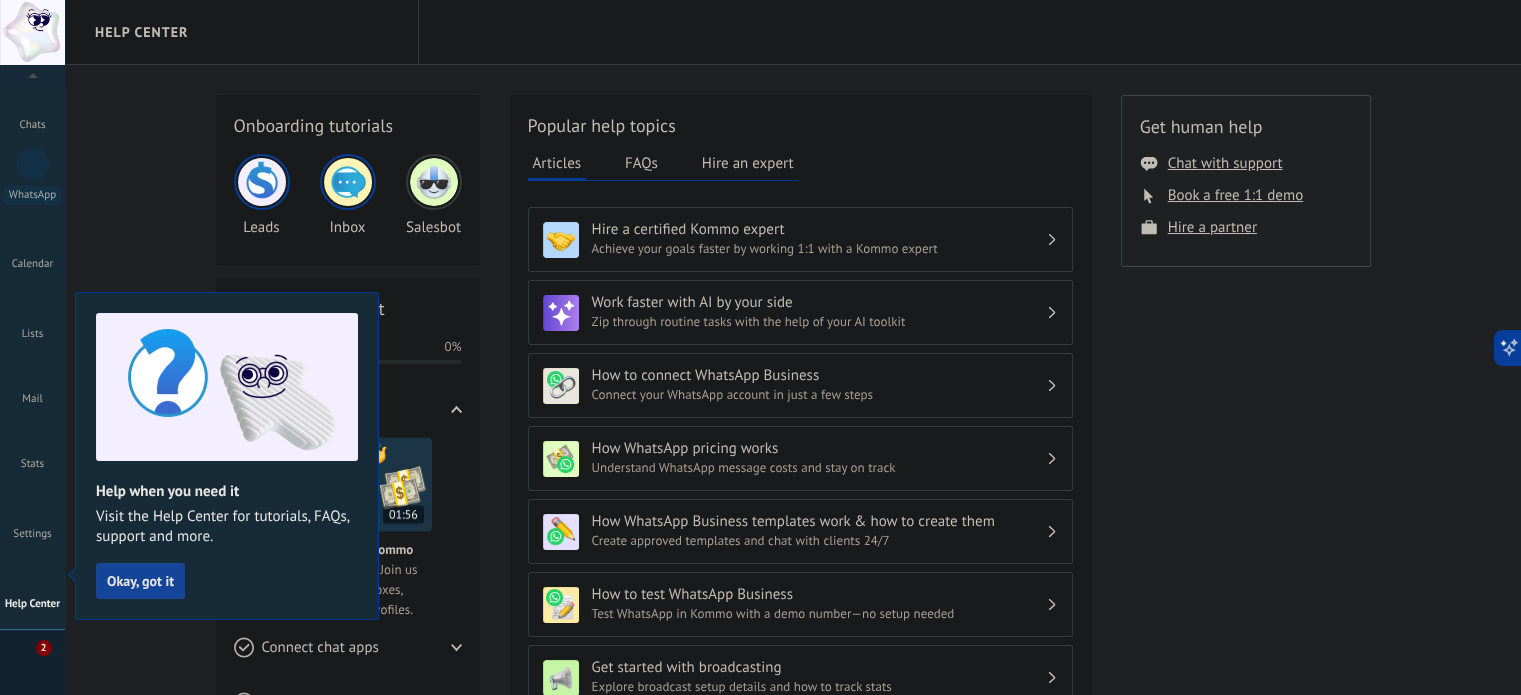 click on "Okay, got it" at bounding box center [140, 581] 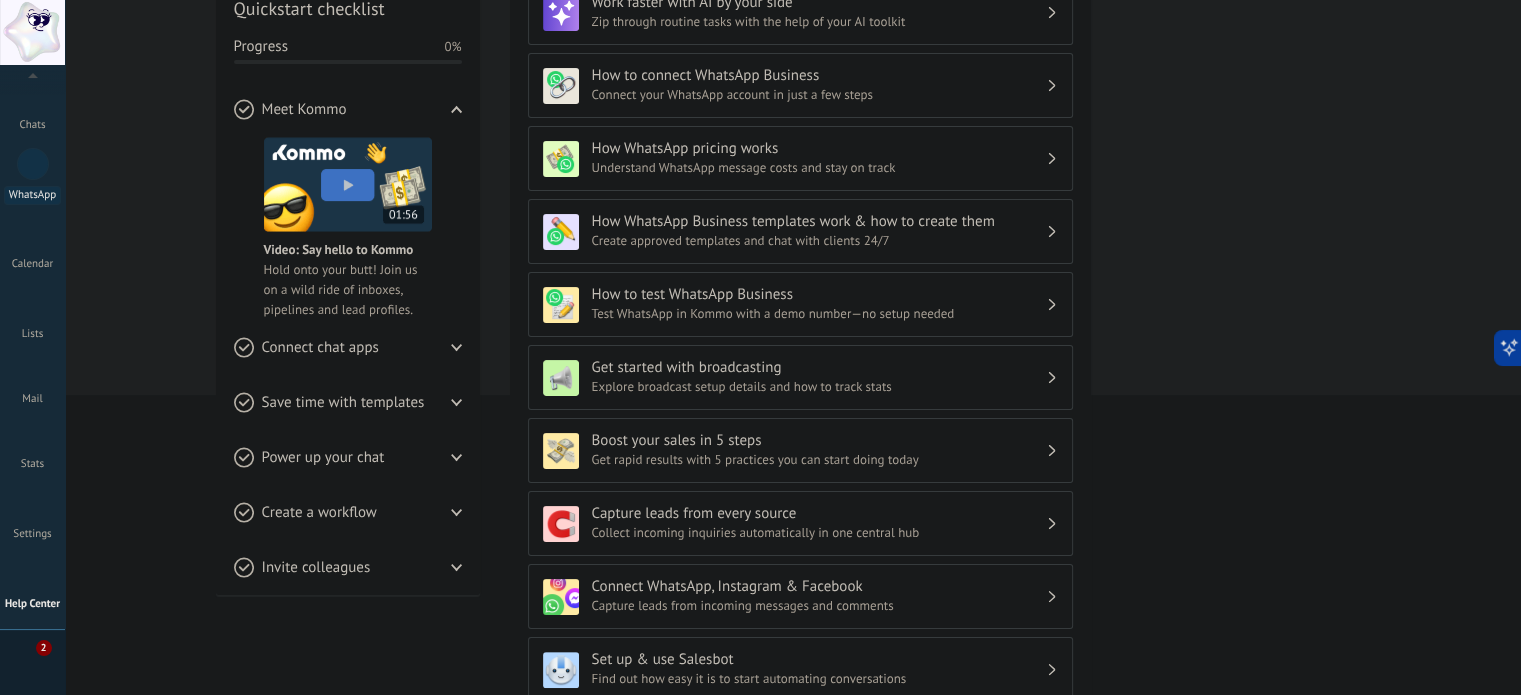 scroll, scrollTop: 0, scrollLeft: 0, axis: both 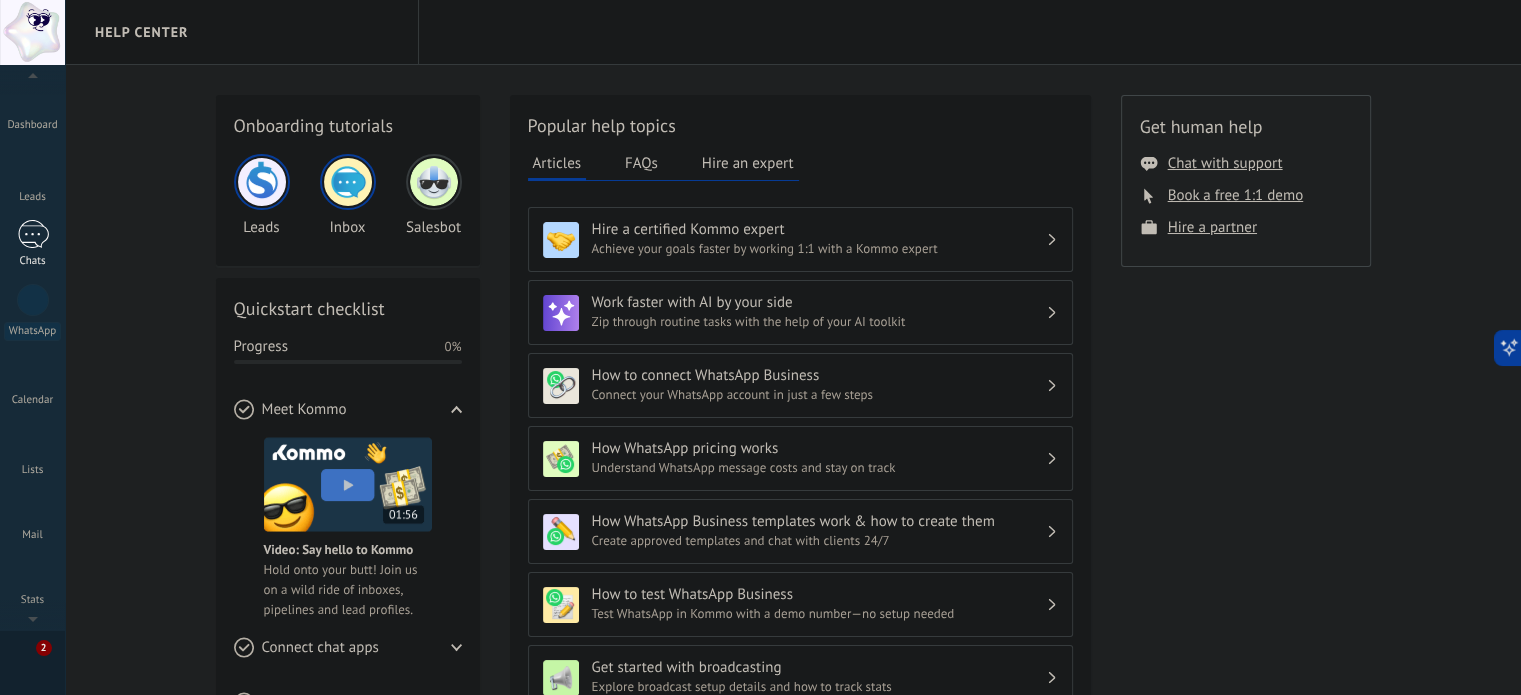 click on "Chats" at bounding box center [32, 244] 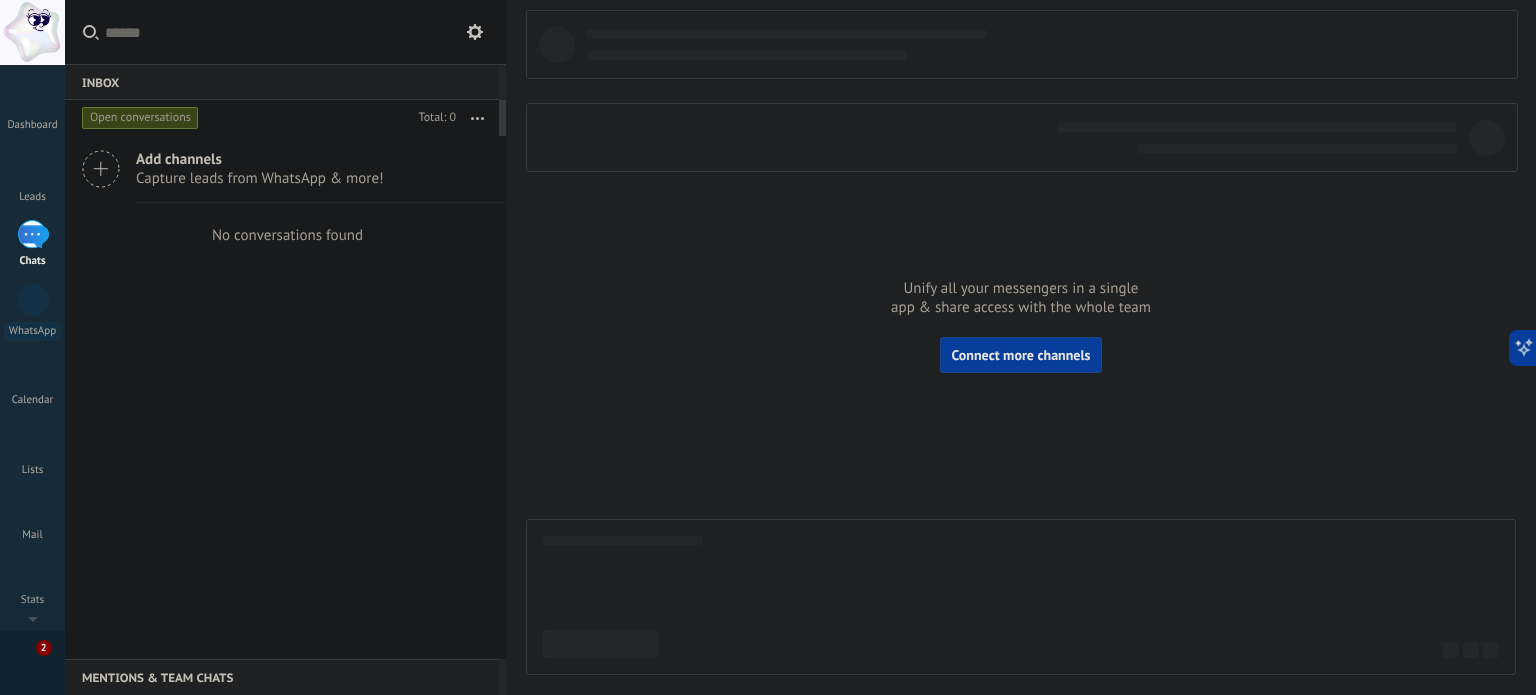 click on "Add channels" at bounding box center [260, 159] 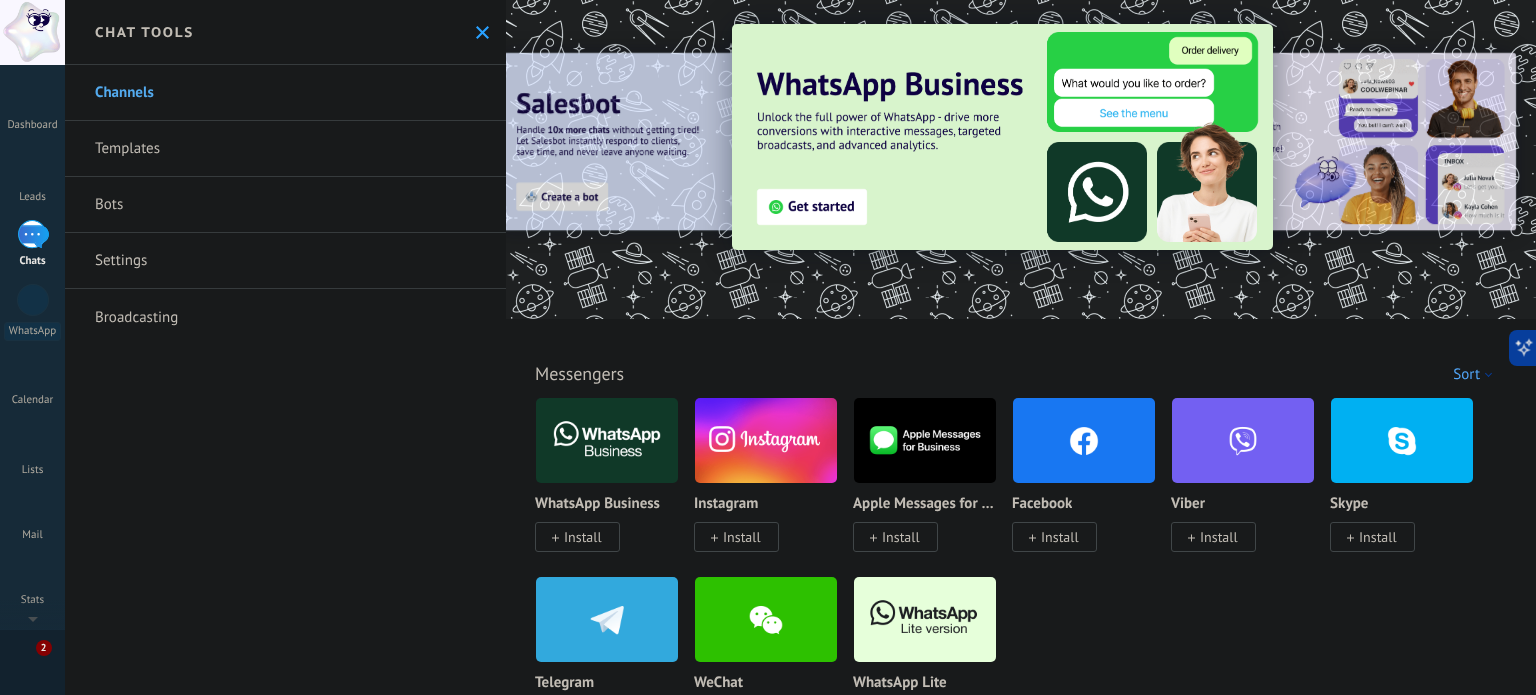 scroll, scrollTop: 0, scrollLeft: 0, axis: both 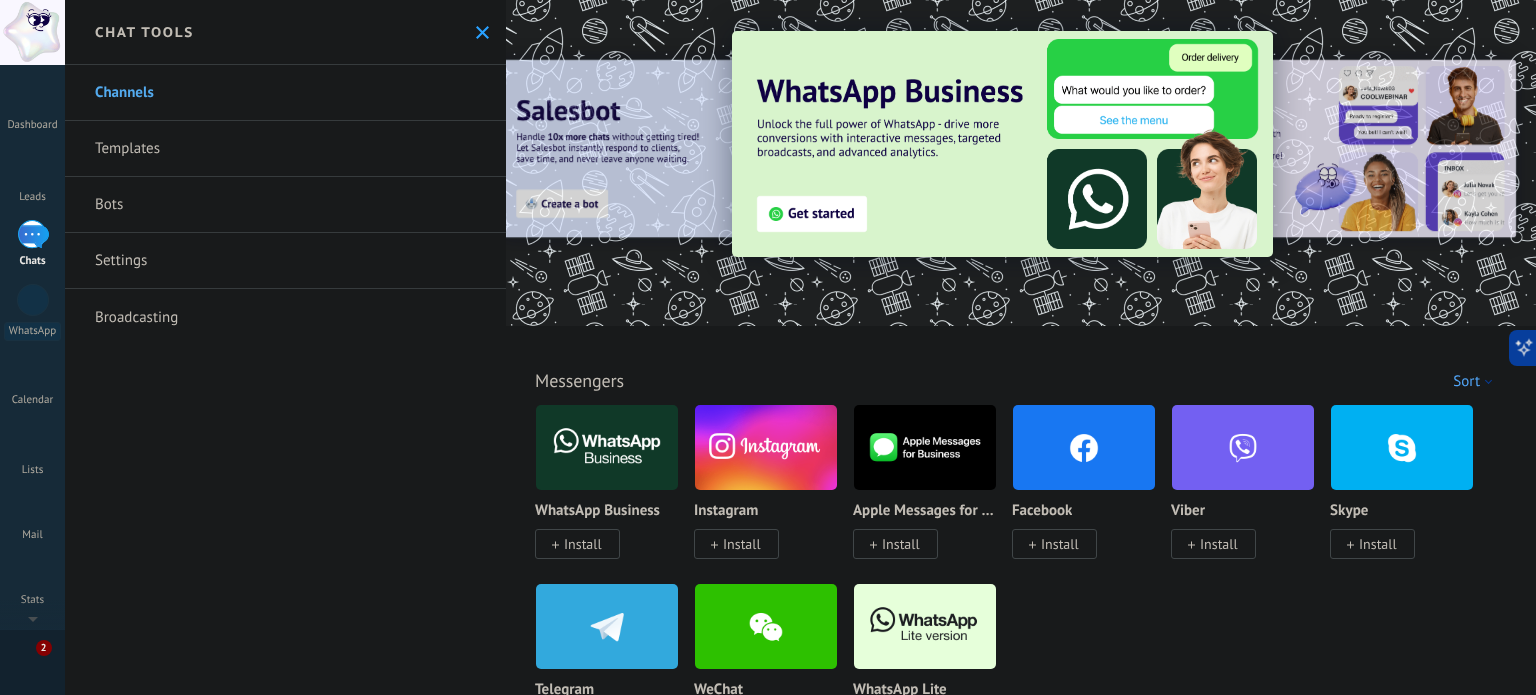 drag, startPoint x: 1330, startPoint y: 118, endPoint x: 948, endPoint y: 267, distance: 410.0305 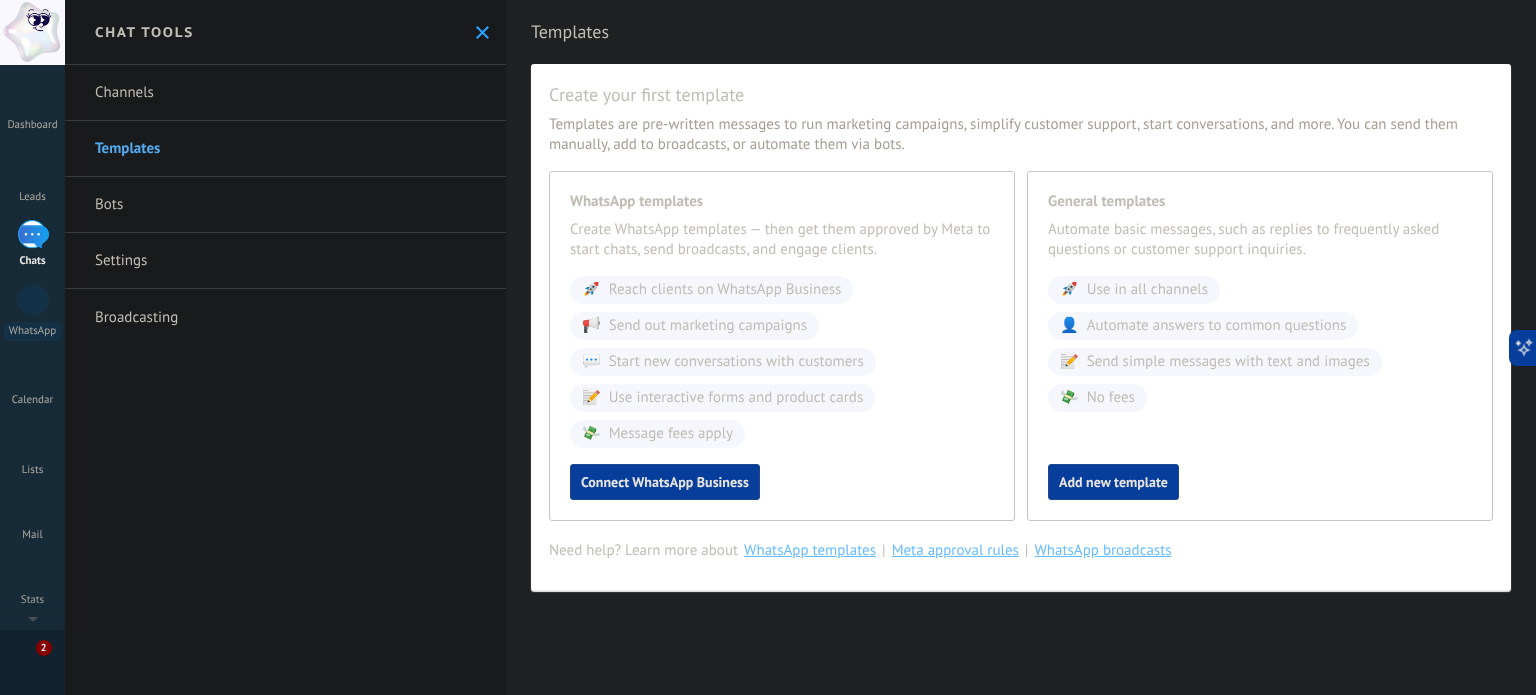 click on "Bots" at bounding box center [285, 205] 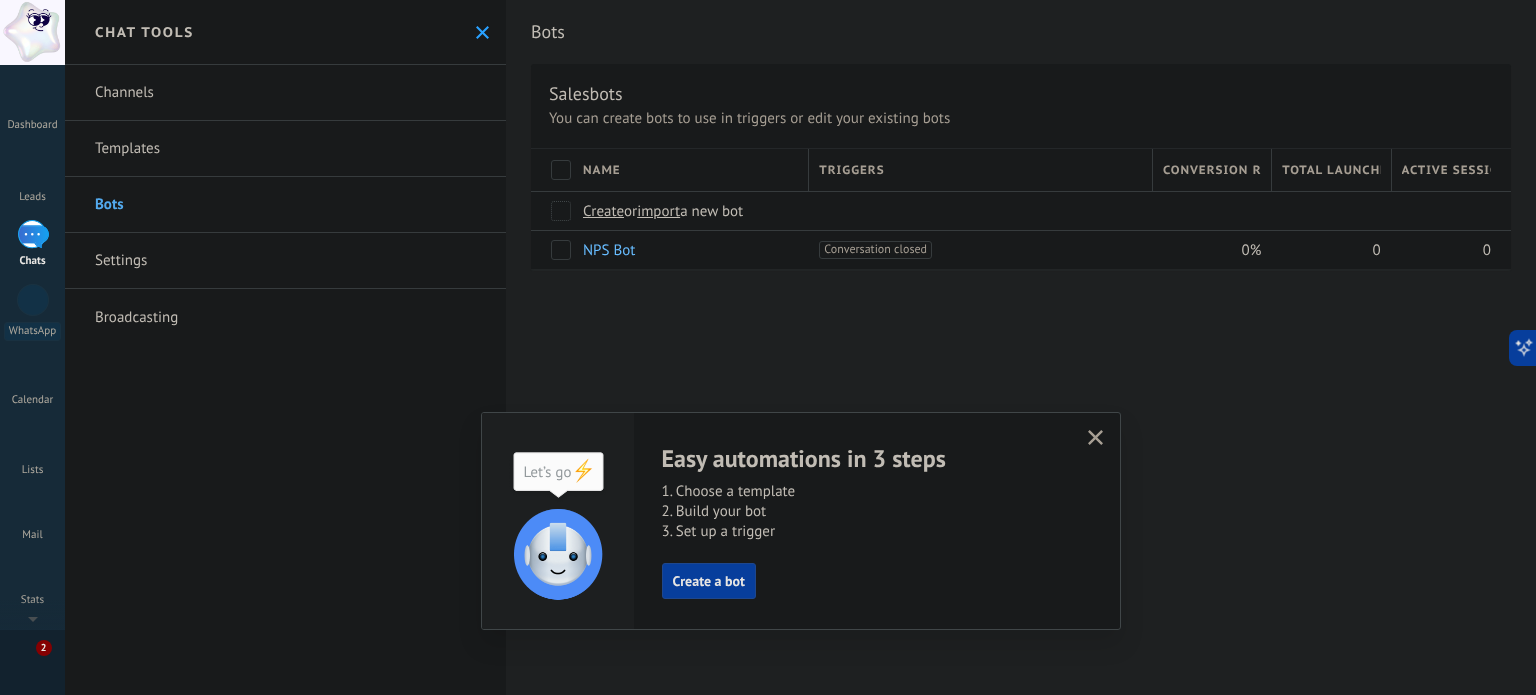 click on "Broadcasting" at bounding box center [285, 317] 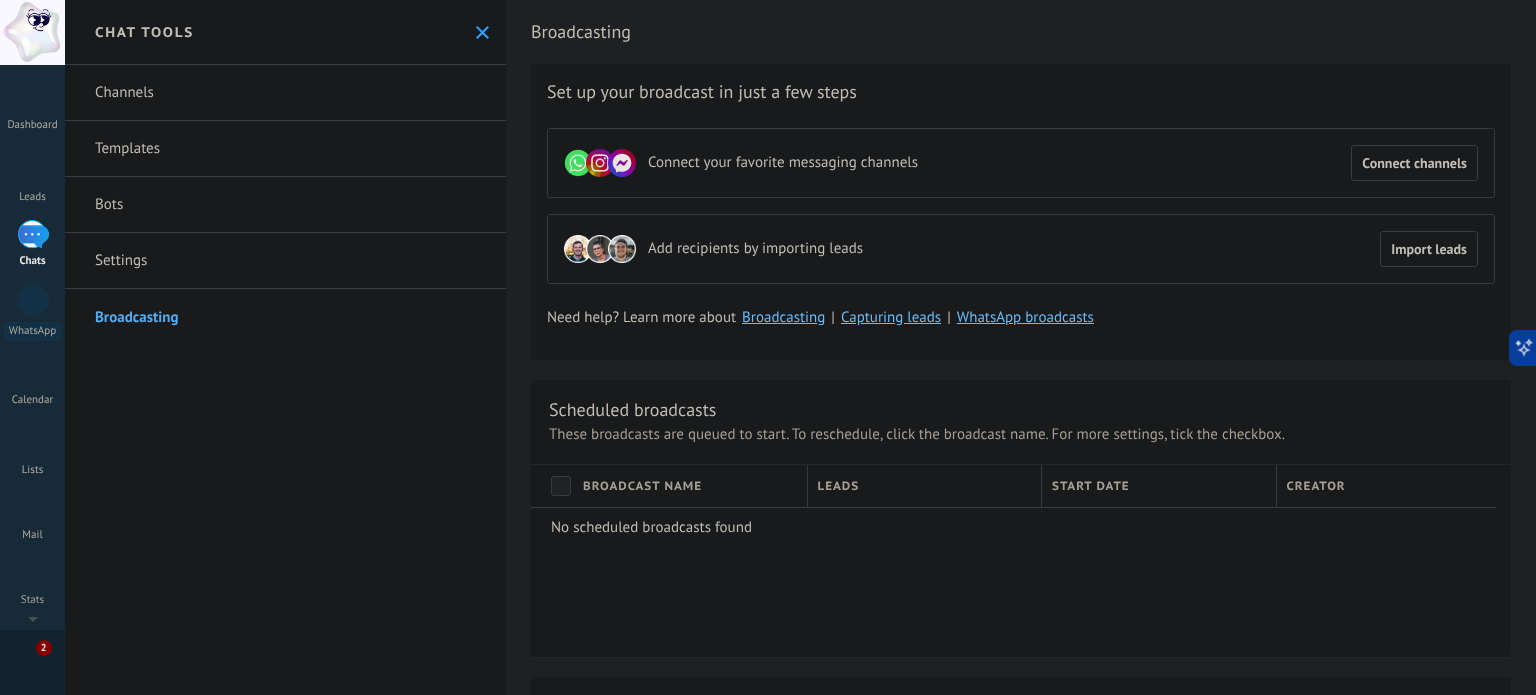 click on "Channels" at bounding box center [285, 93] 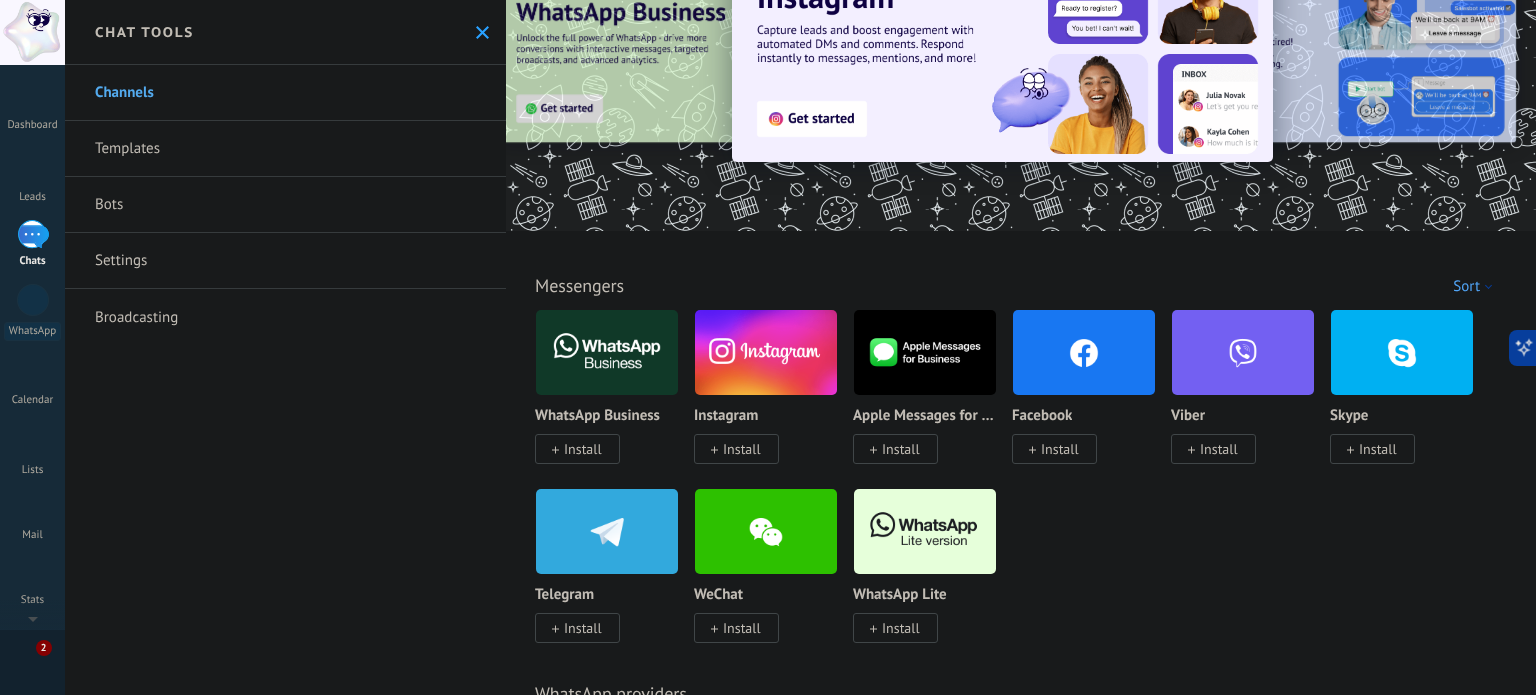 scroll, scrollTop: 100, scrollLeft: 0, axis: vertical 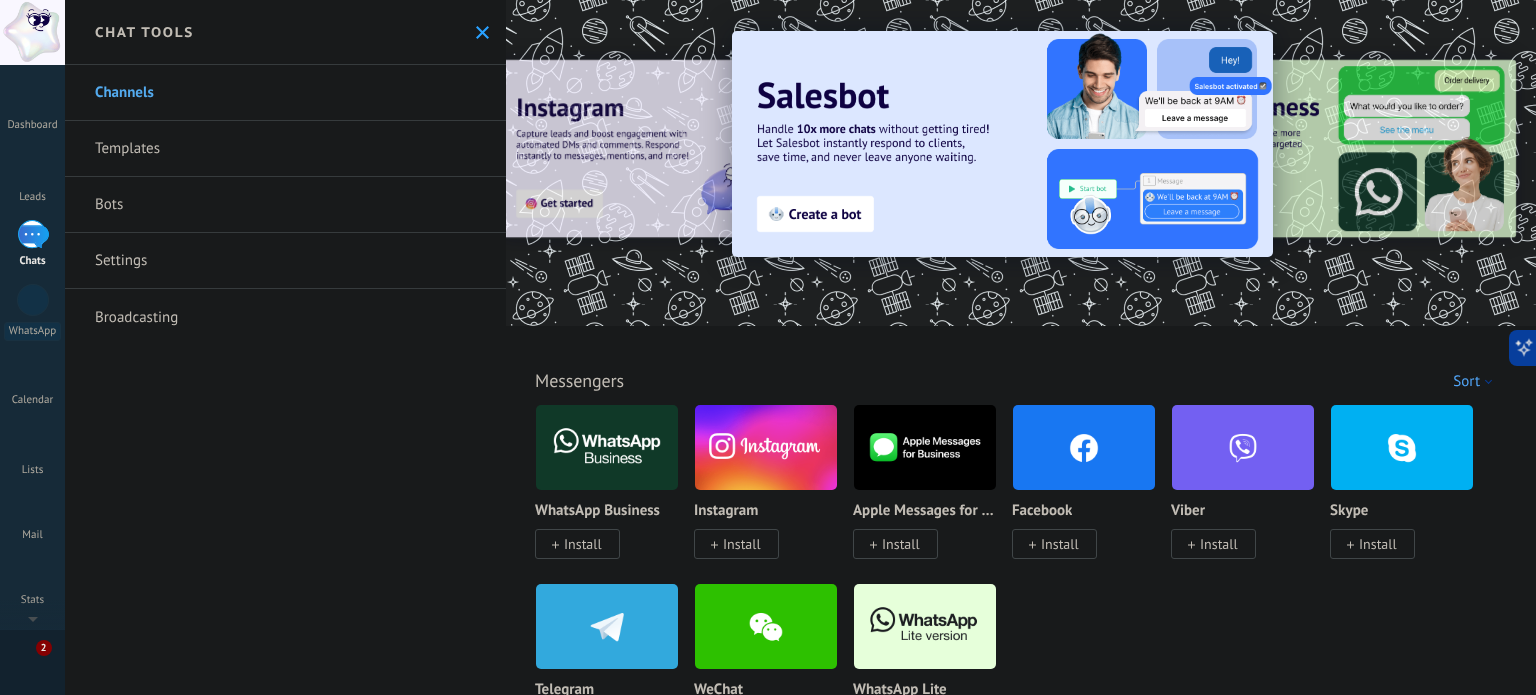 click on "Sort" at bounding box center [1476, 381] 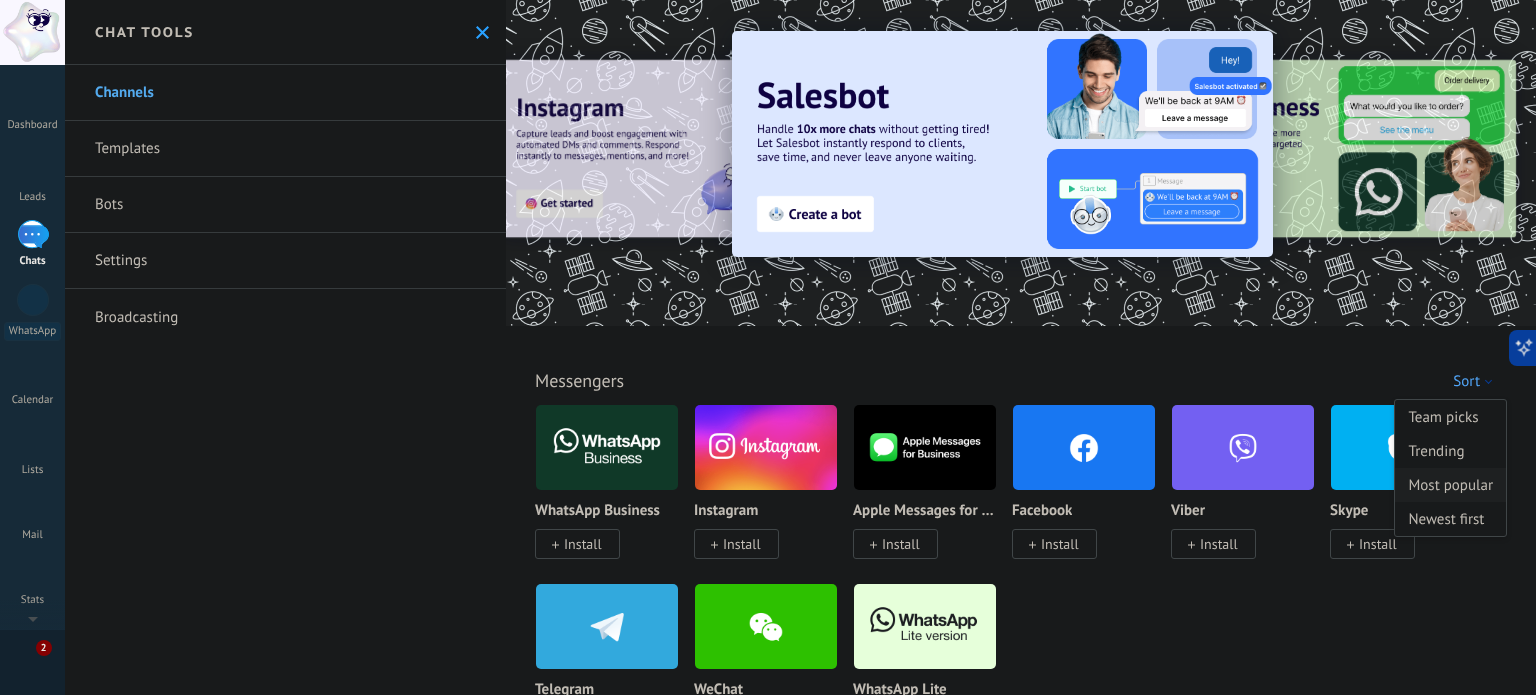 click on "Most popular" at bounding box center (1450, 485) 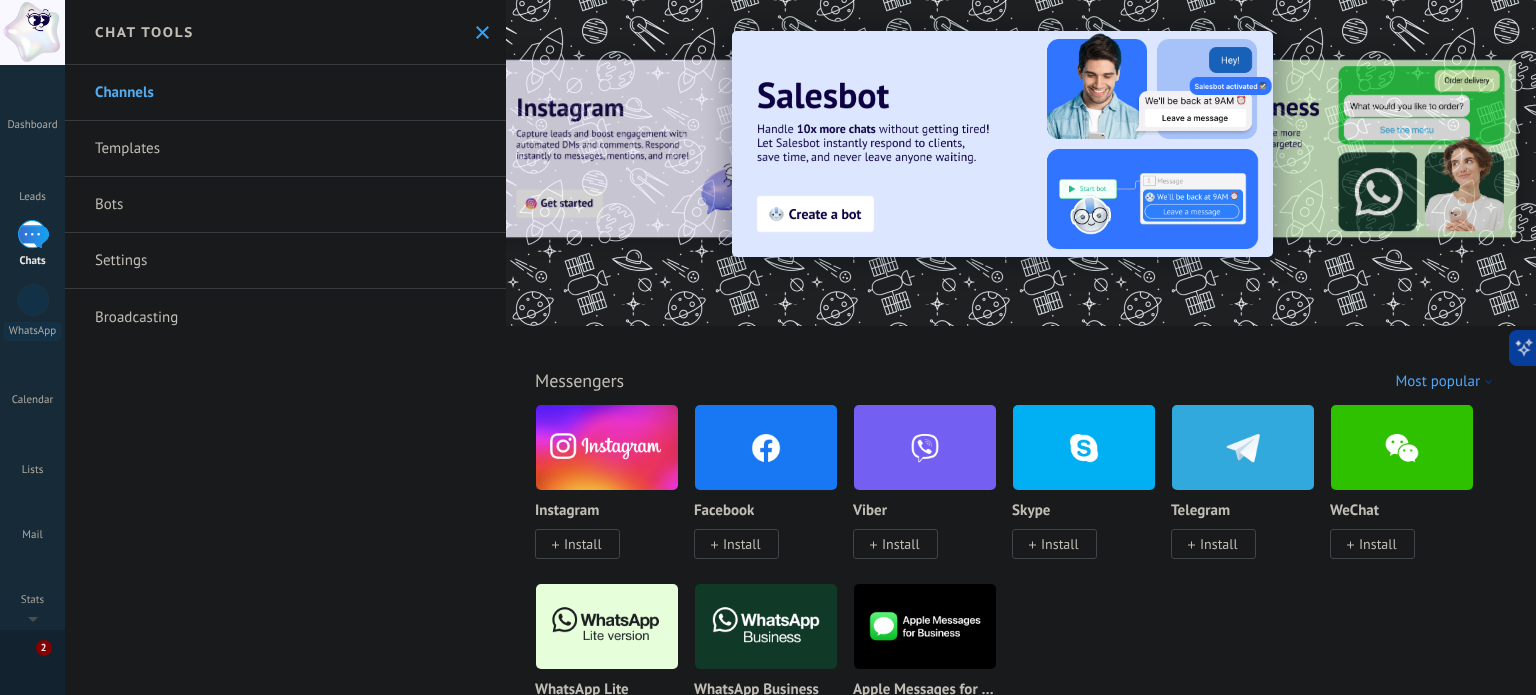 click on "Most popular" at bounding box center (1447, 381) 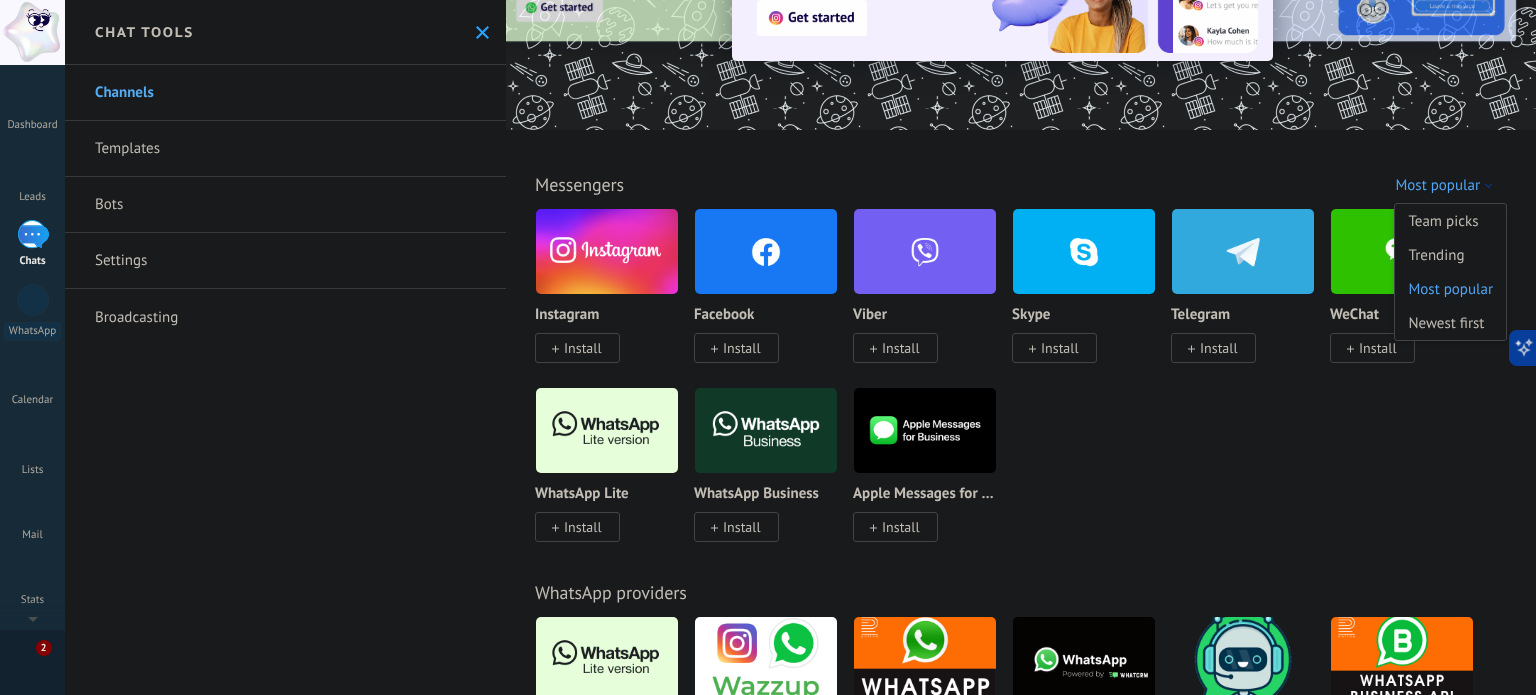 scroll, scrollTop: 0, scrollLeft: 0, axis: both 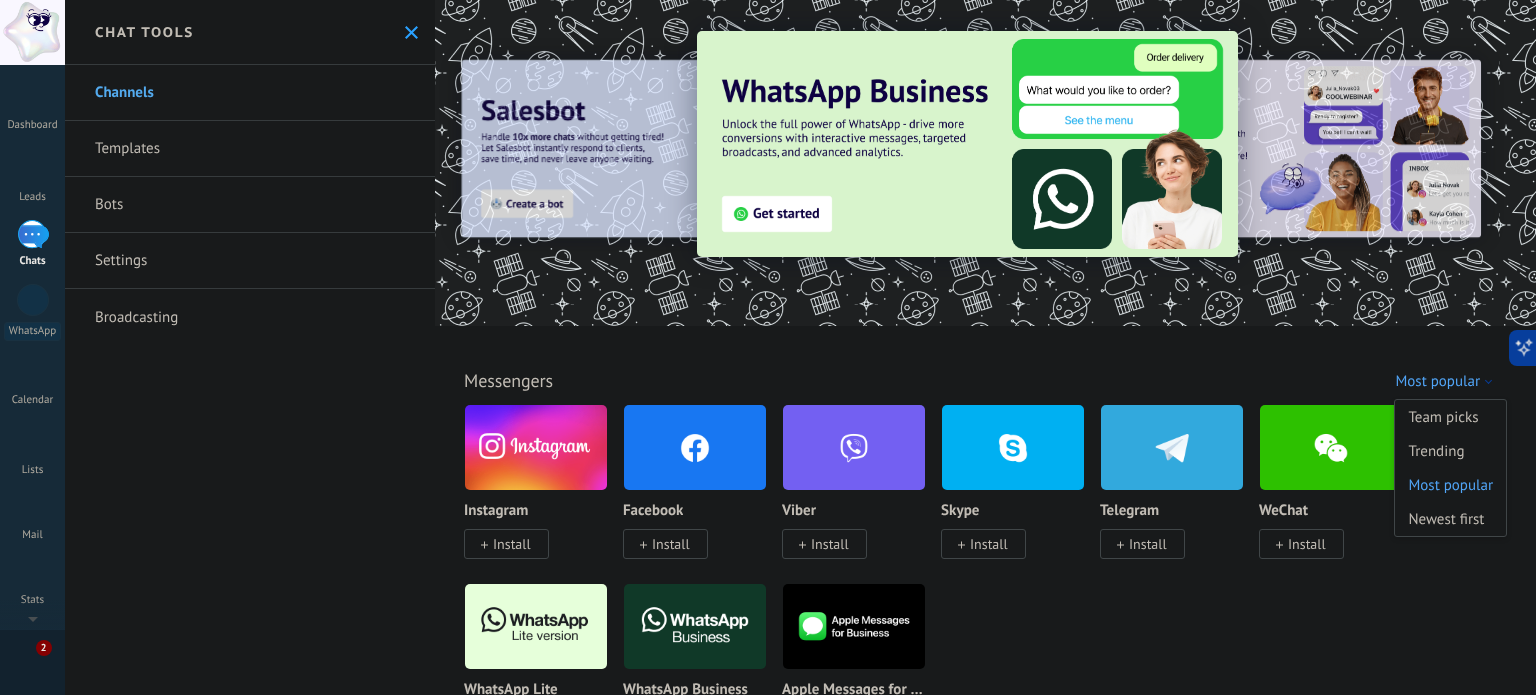 click on "Inbox 0 Open conversations Total: 0
Mute Multiple actions Sort Newest Longest wait Starred Negative Open conversations Unanswered Assigned to me Subscribed Starred Save Any time Any time Today Yesterday Last  ** 30  days This week Last week This month Last month This quarter This year Incoming leads Initial contact Discussions Decision making Contract discussion Closed - won Closed - lost Select none Open Closed Open Select all Starred conversations Not starred conversations Starred conversations Select all Answered Unanswered All answer statuses Select all Inbound conversation Outbound: No reply received Outbound: Reply received Interaction status Select all Negative Neutral All values Apply Reset Mark answered Close talk
Add channels
Capture leads from WhatsApp & more!
No conversations found
Mentions & Team chats 0" at bounding box center [800, 347] 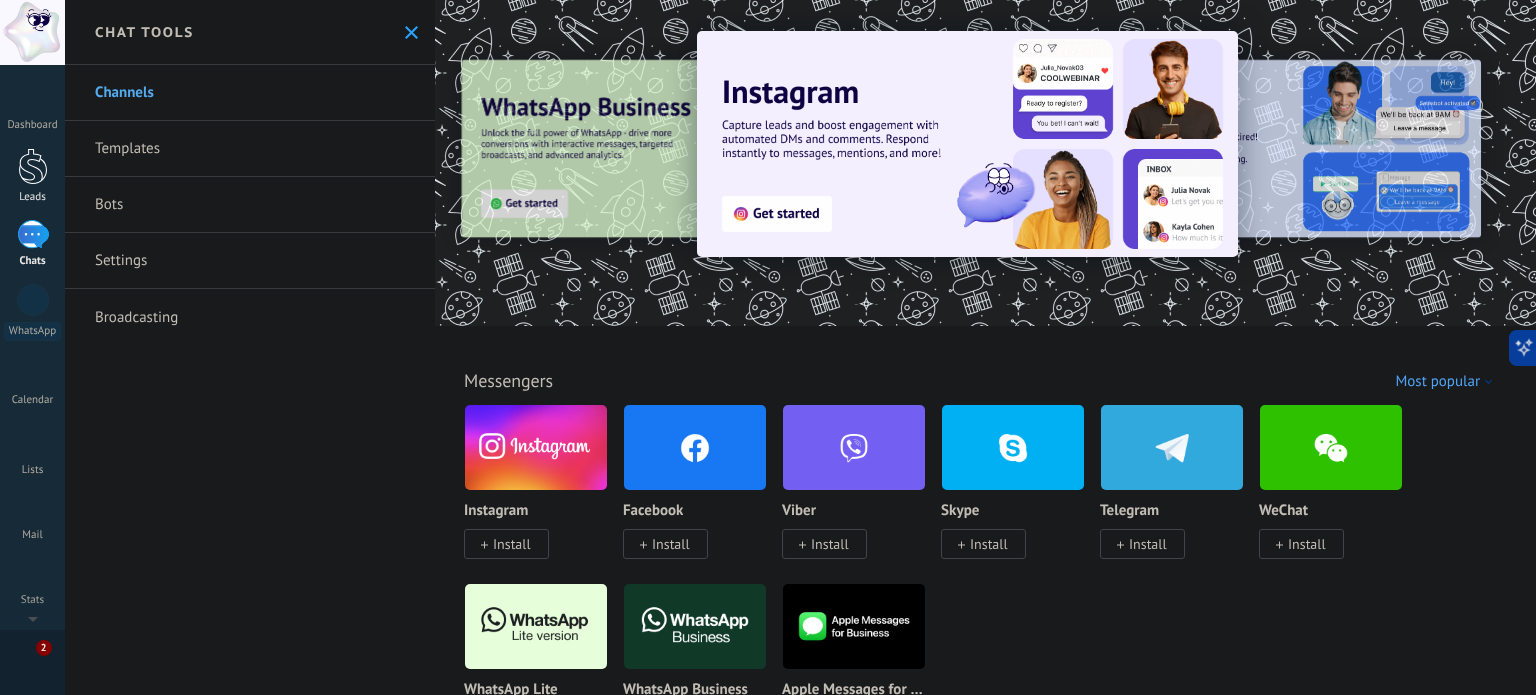 click at bounding box center [33, 166] 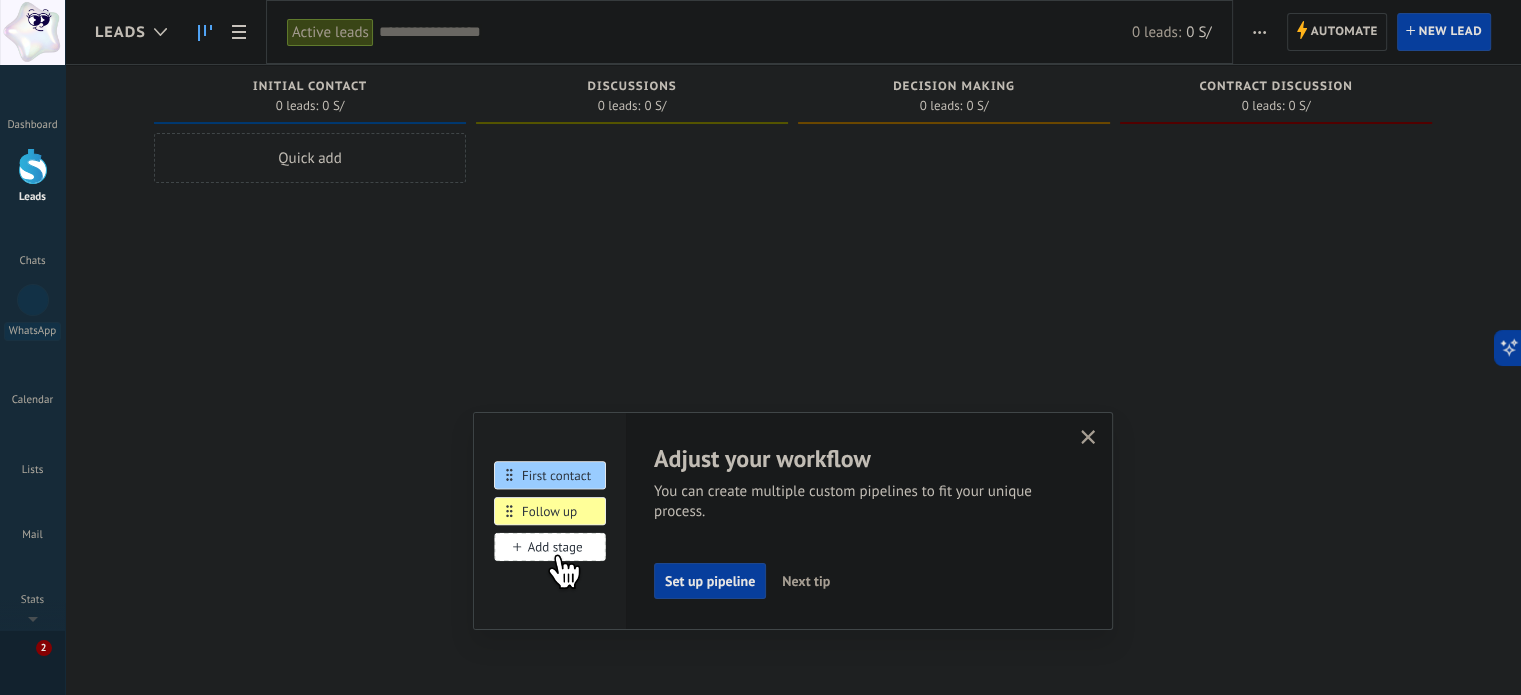 click on "Quick add" at bounding box center [310, 350] 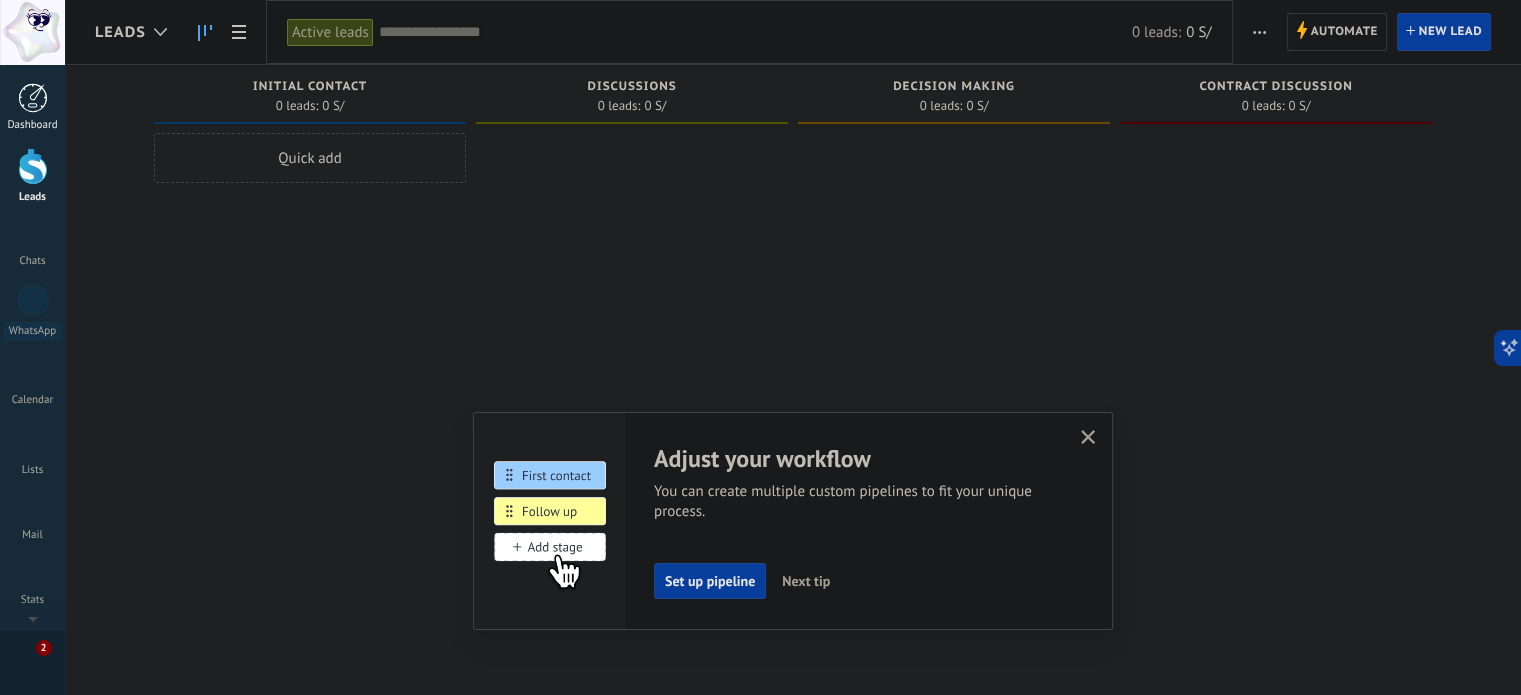 click at bounding box center (33, 98) 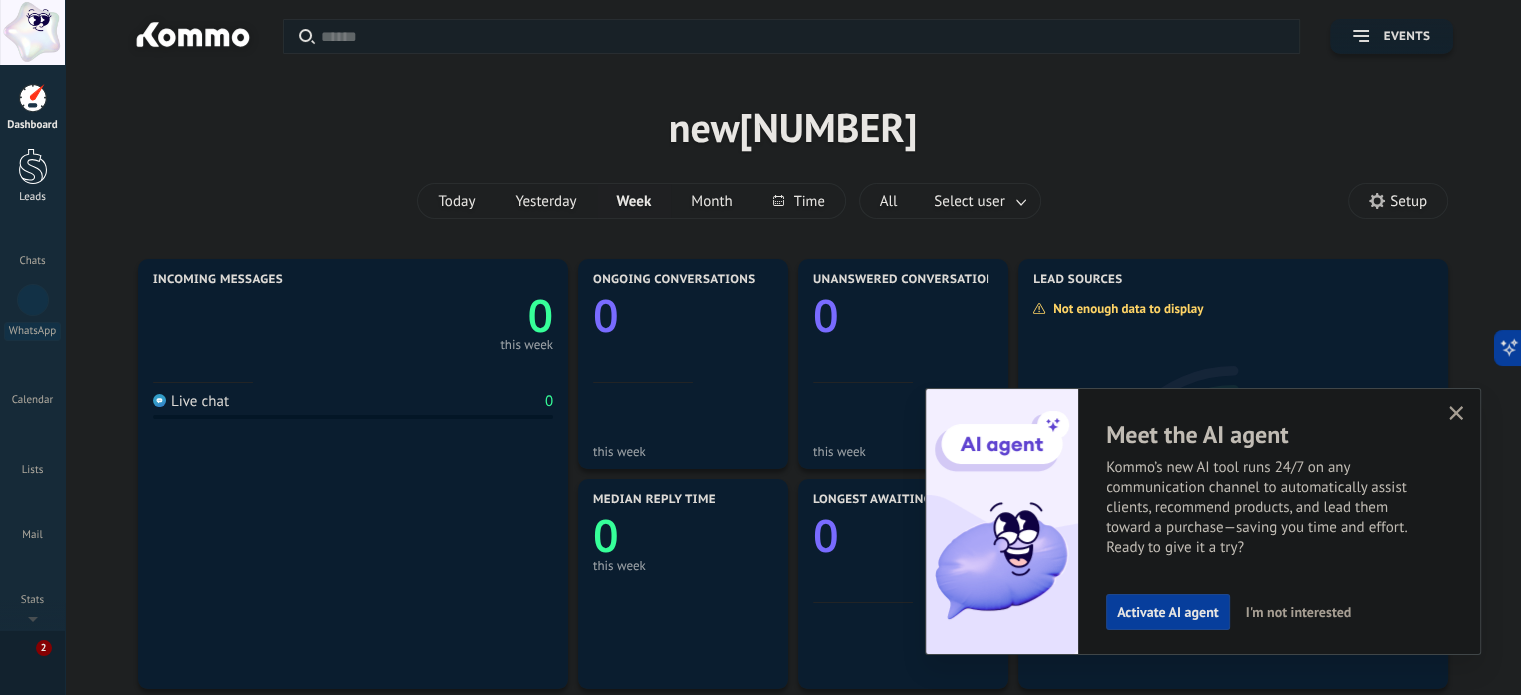 click at bounding box center (33, 166) 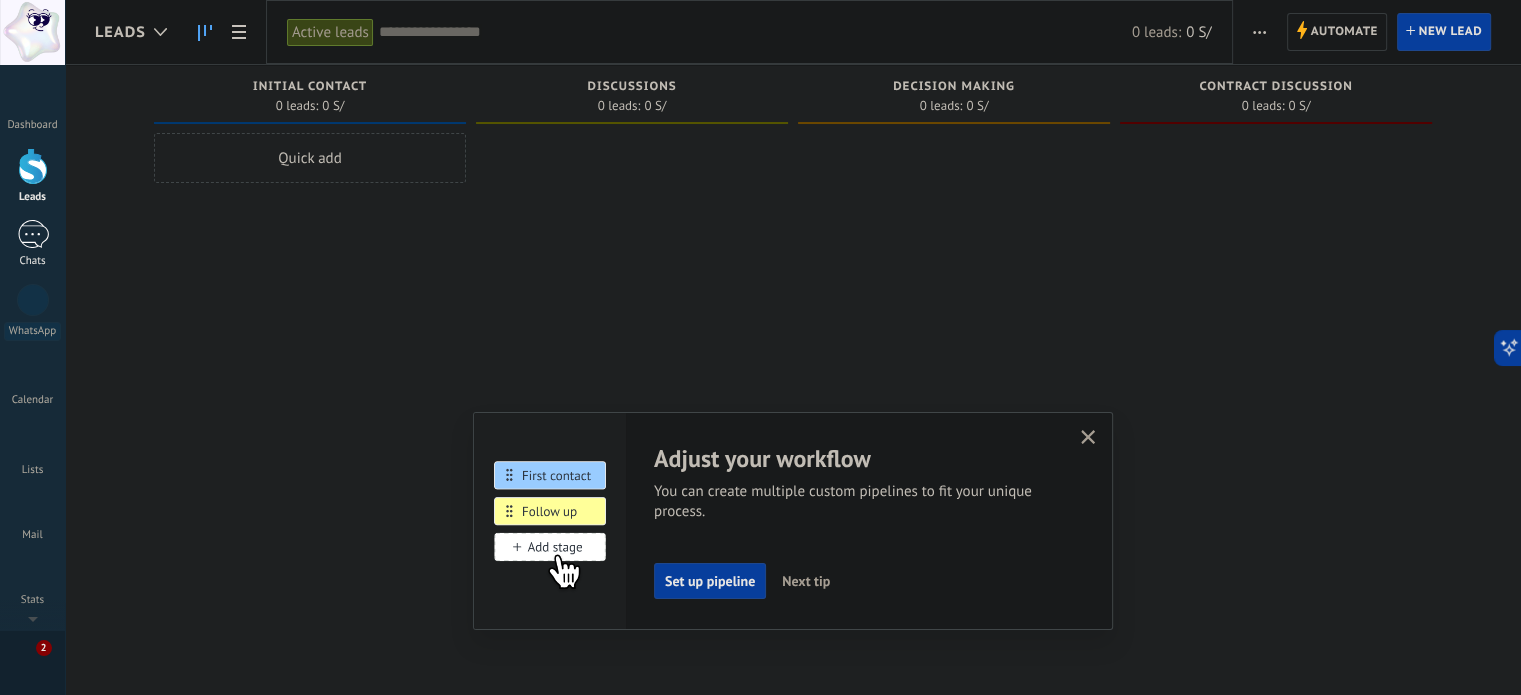 click at bounding box center (33, 234) 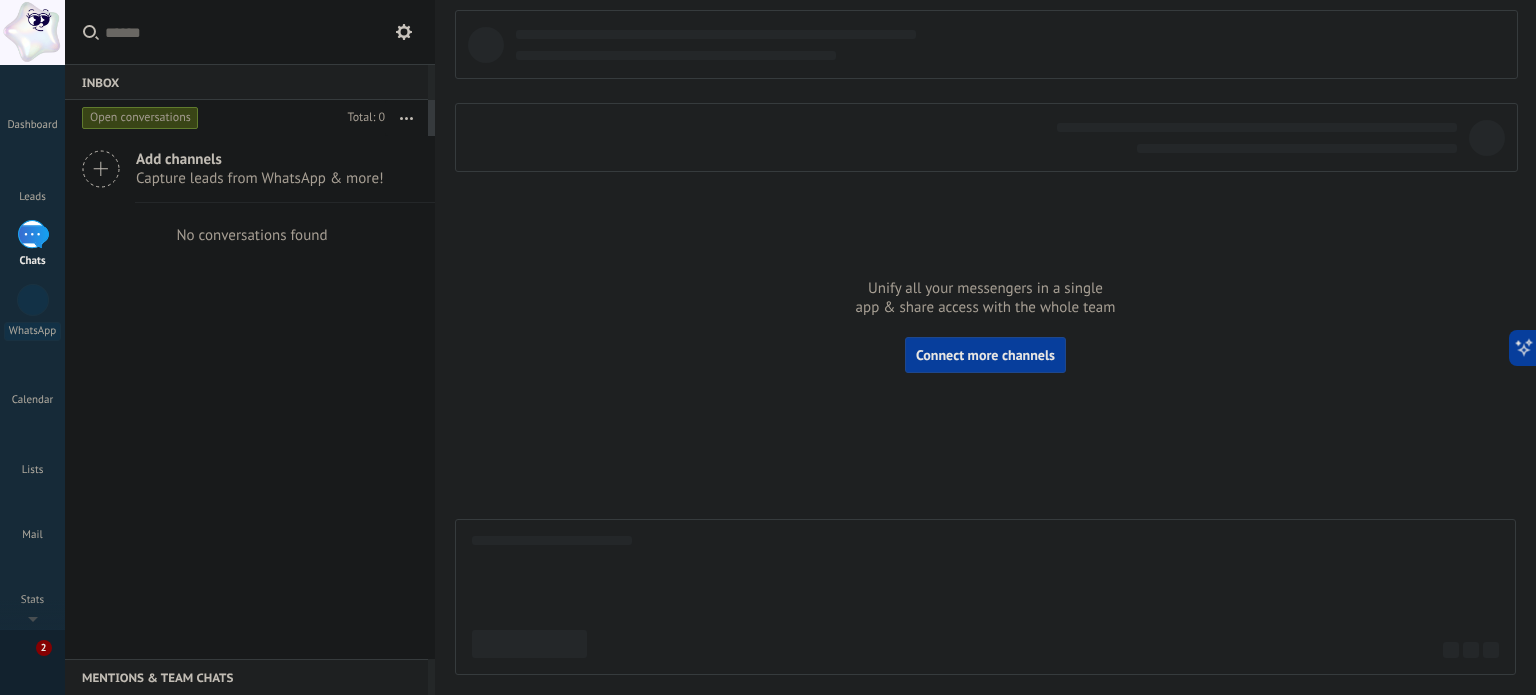 click 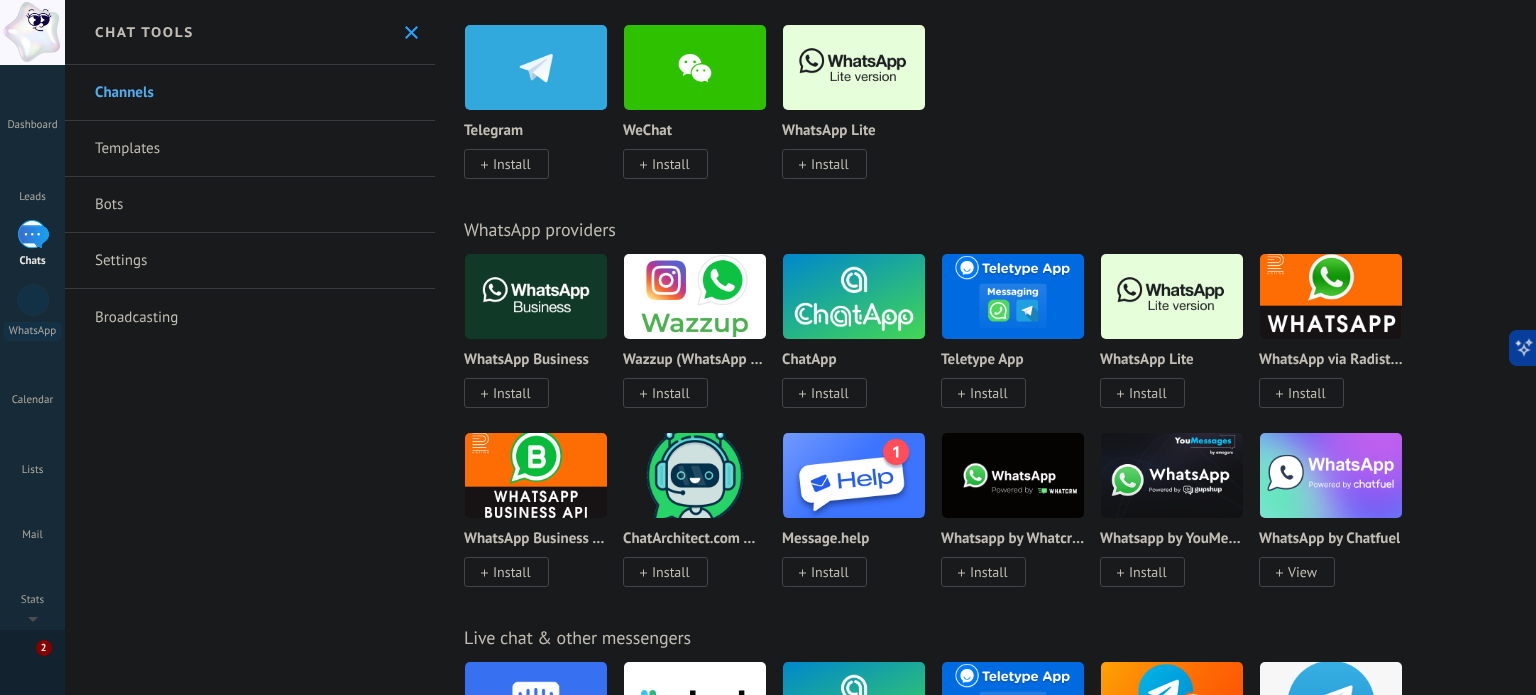 scroll, scrollTop: 100, scrollLeft: 0, axis: vertical 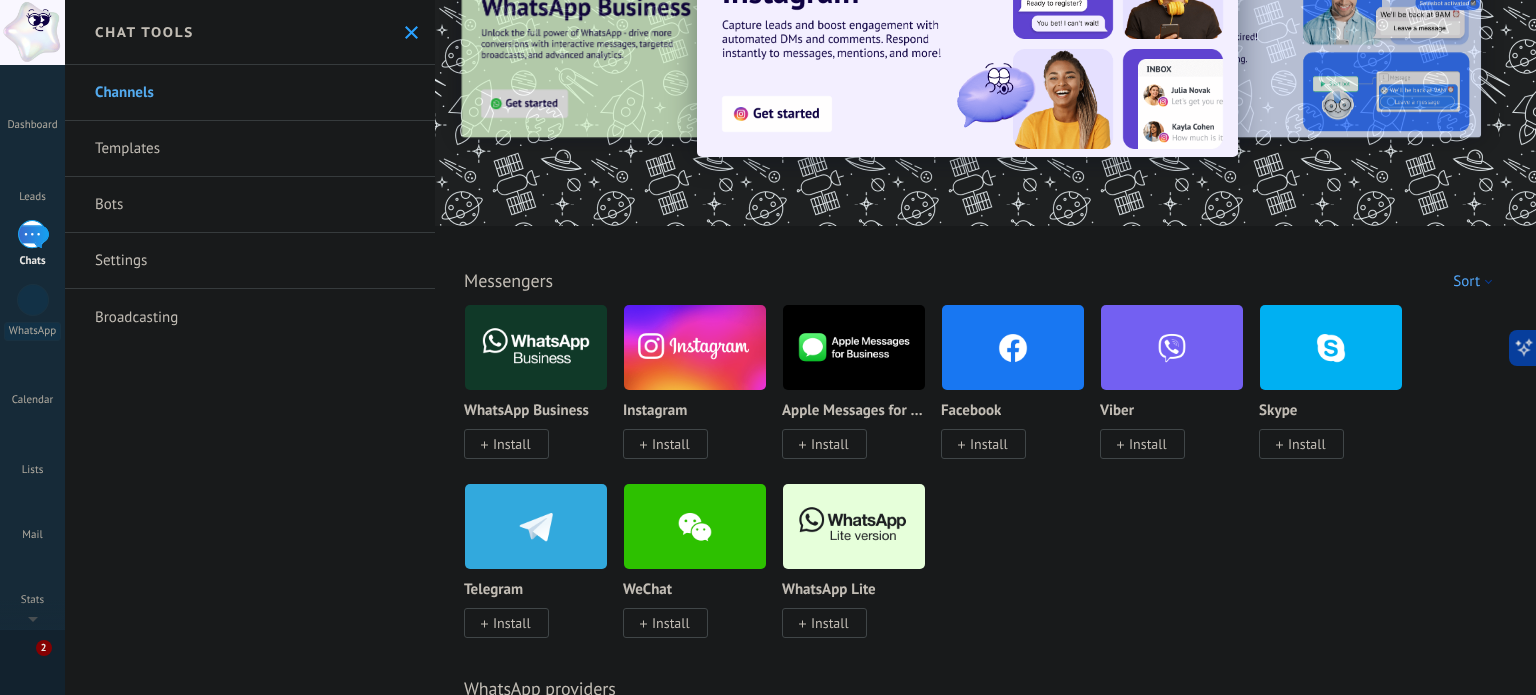 click at bounding box center [536, 347] 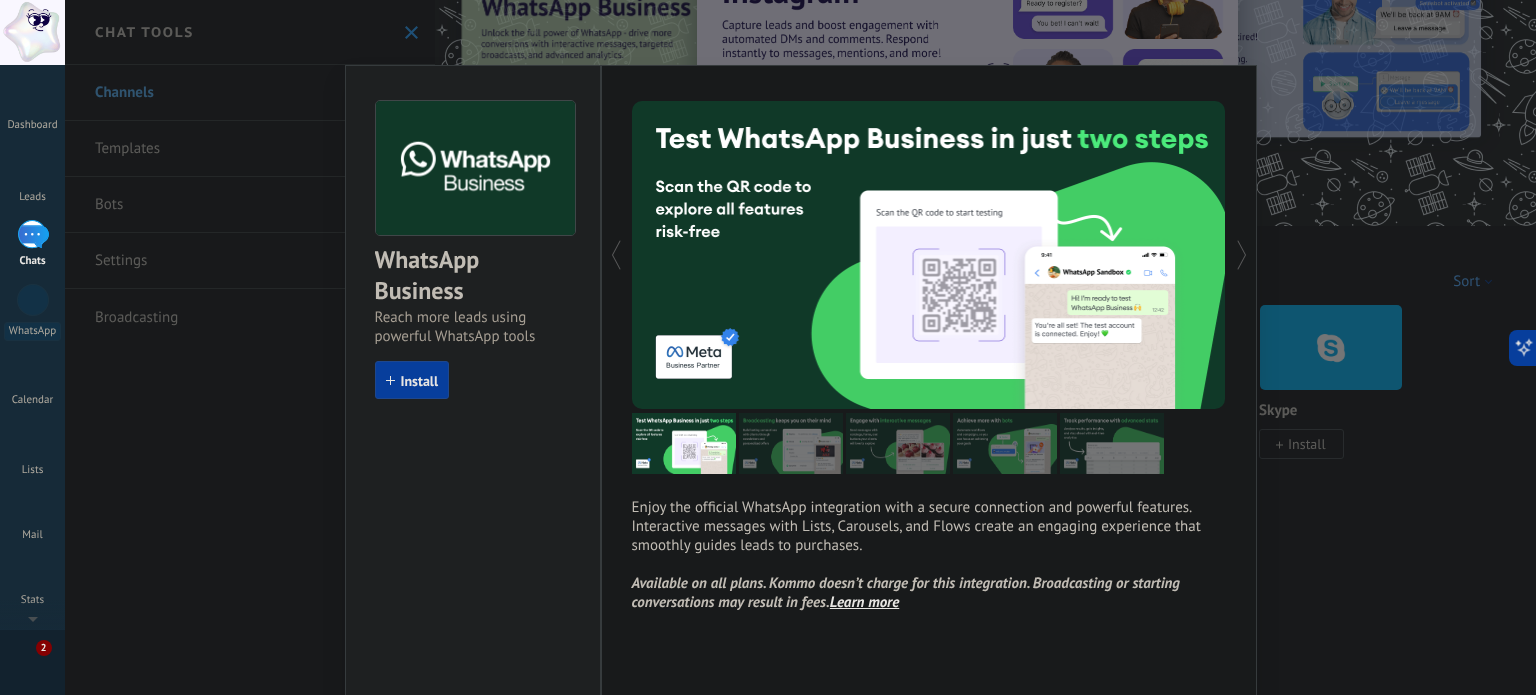 click on "WhatsApp Business Reach more leads using powerful WhatsApp tools install Install Enjoy the official WhatsApp integration with a secure connection and powerful features. Interactive messages with Lists, Carousels, and Flows create an engaging experience that smoothly guides leads to purchases.    Available on all plans. Kommo doesn’t charge for this integration. Broadcasting or starting conversations may result in fees.  Learn more more" at bounding box center (800, 347) 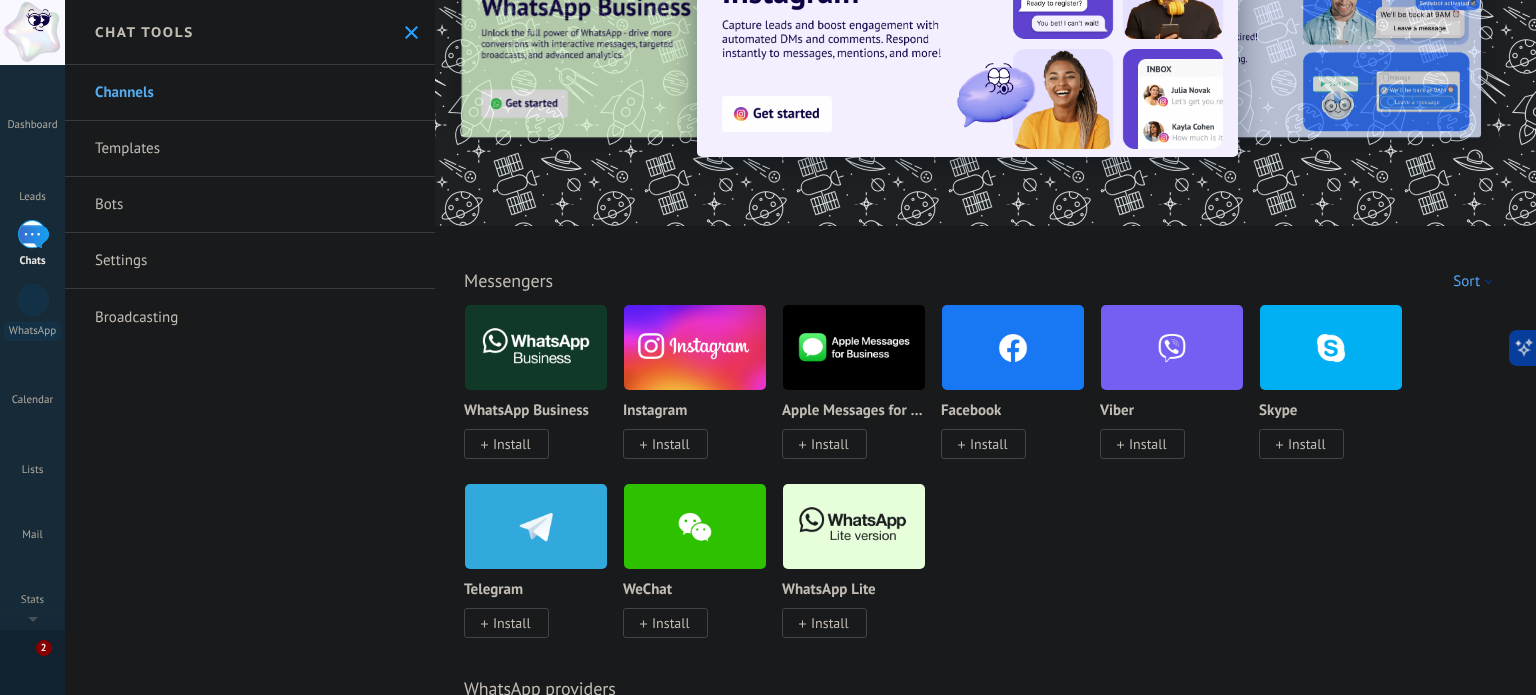 click at bounding box center [536, 347] 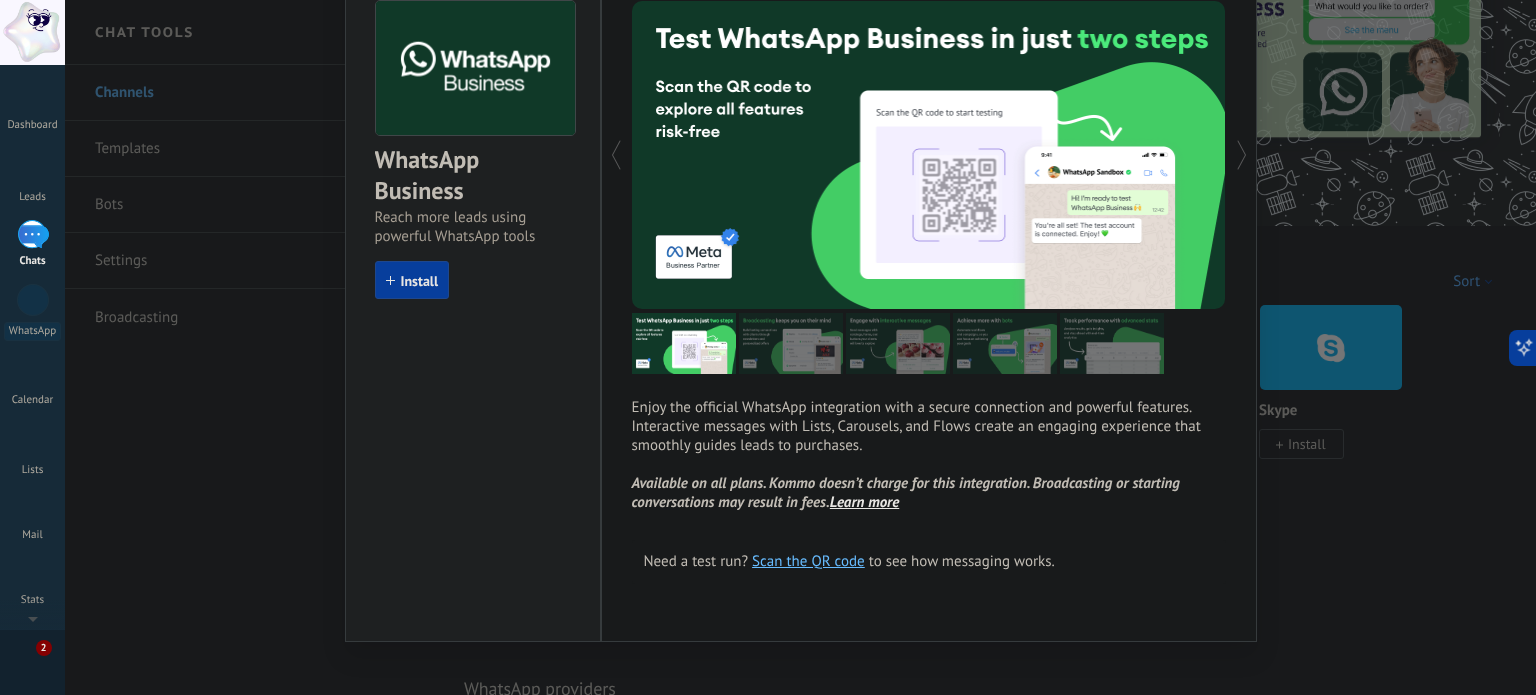 scroll, scrollTop: 122, scrollLeft: 0, axis: vertical 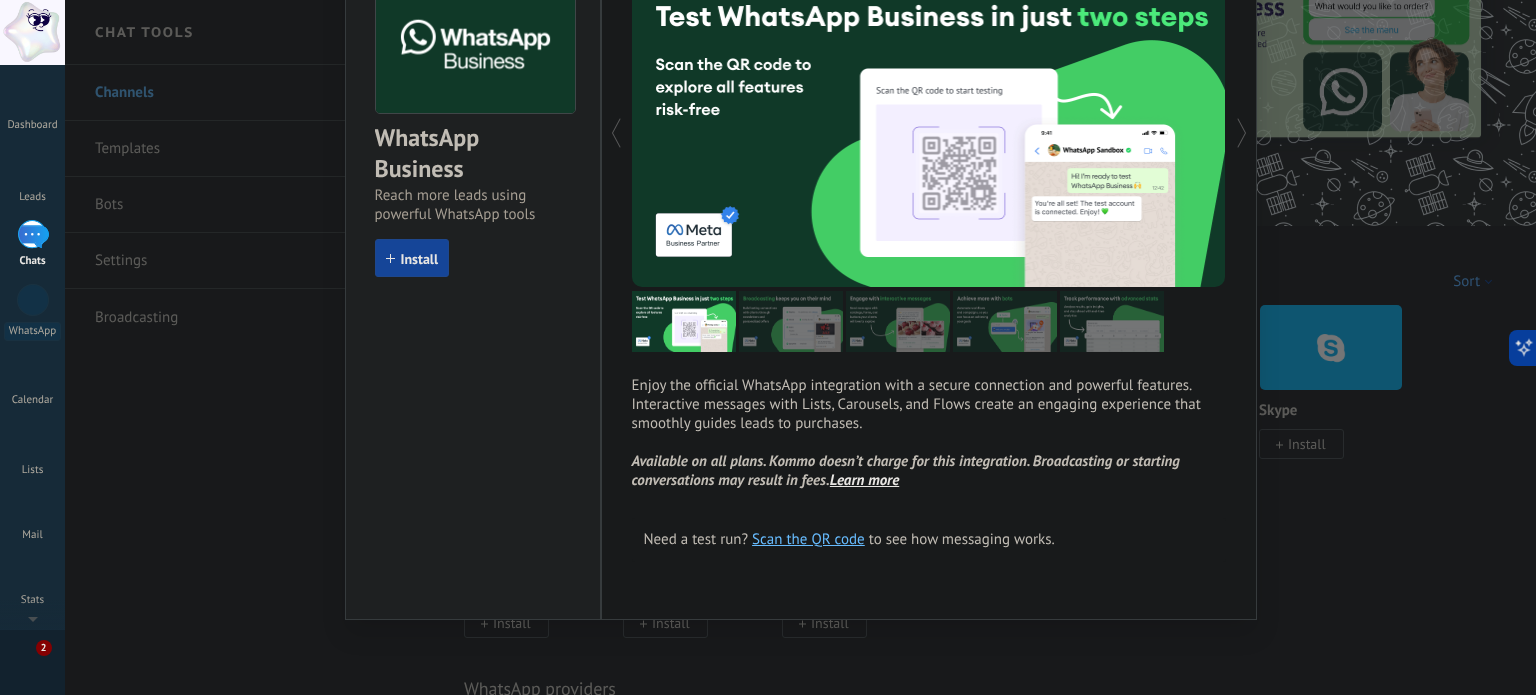 click on "Install" at bounding box center [420, 259] 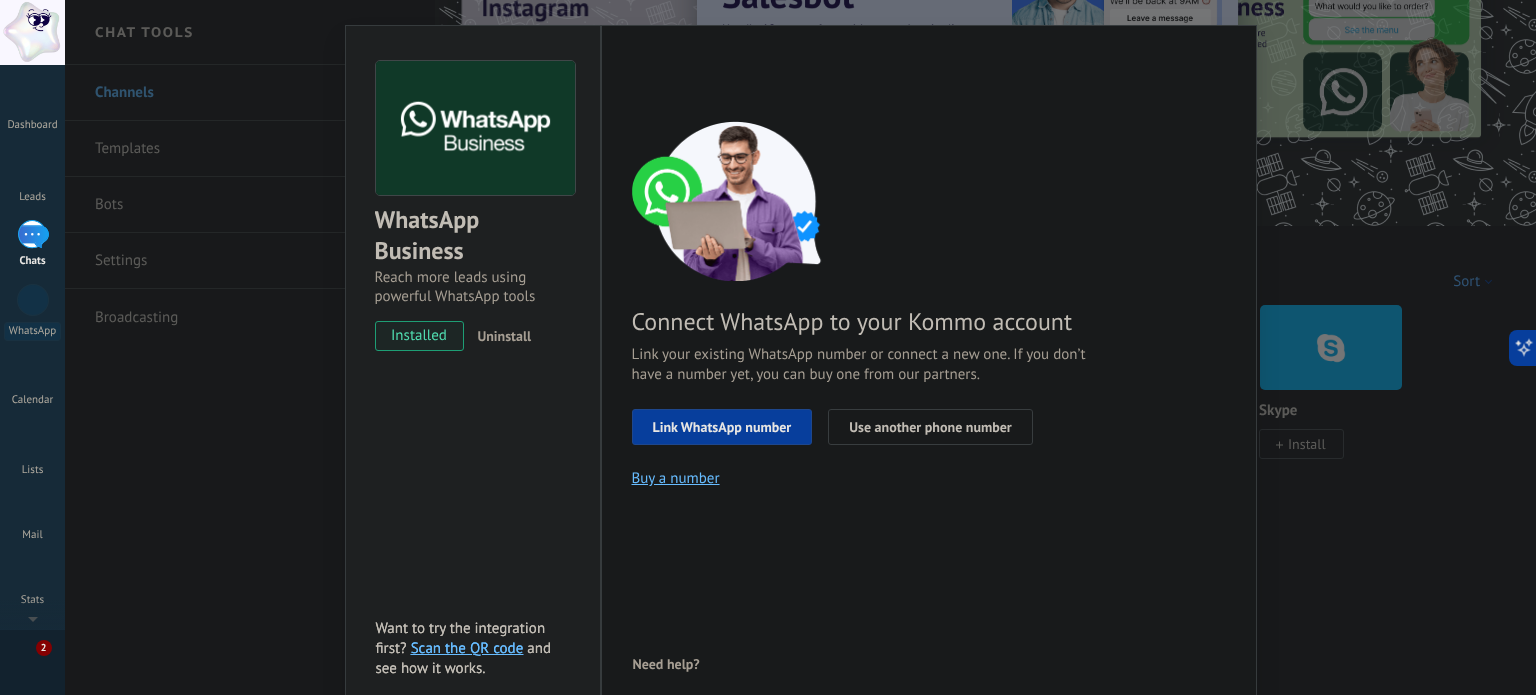 scroll, scrollTop: 122, scrollLeft: 0, axis: vertical 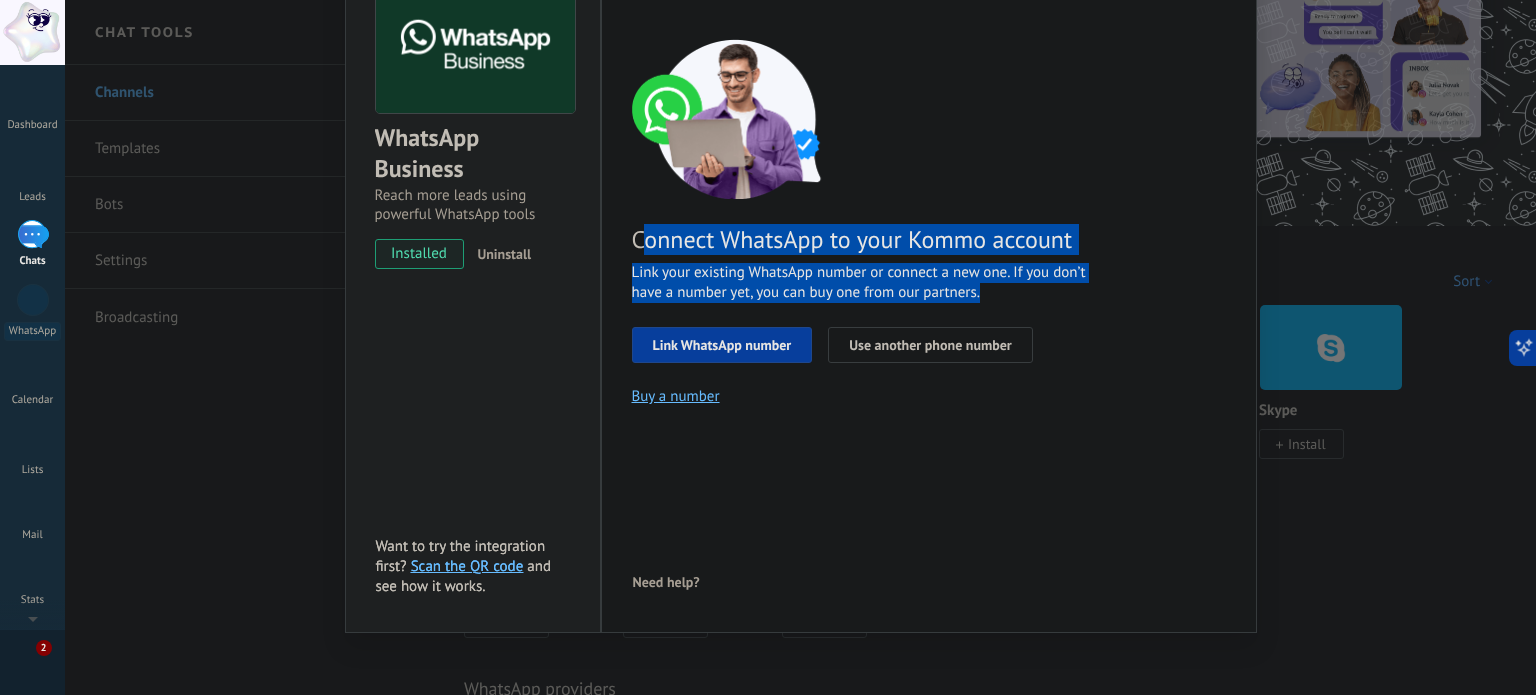 drag, startPoint x: 641, startPoint y: 231, endPoint x: 979, endPoint y: 291, distance: 343.28415 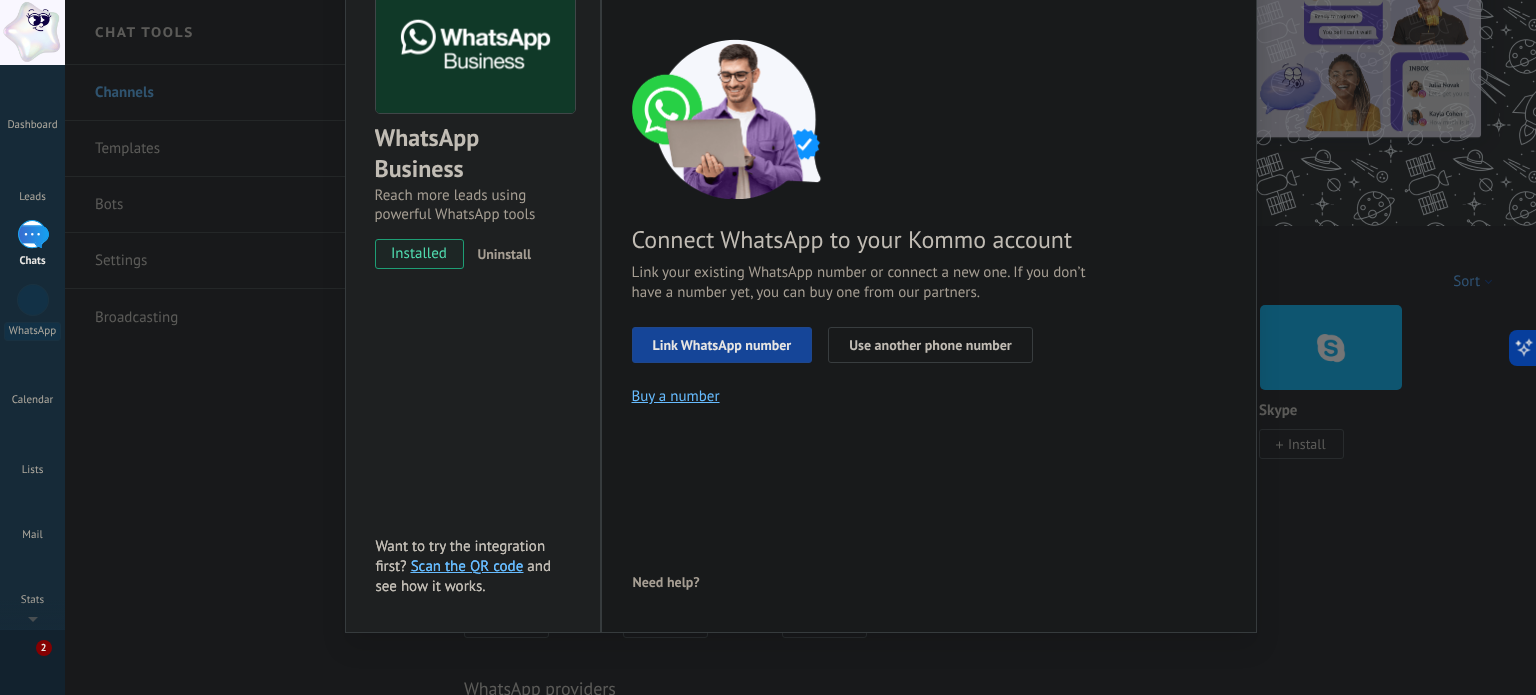 scroll, scrollTop: 134, scrollLeft: 0, axis: vertical 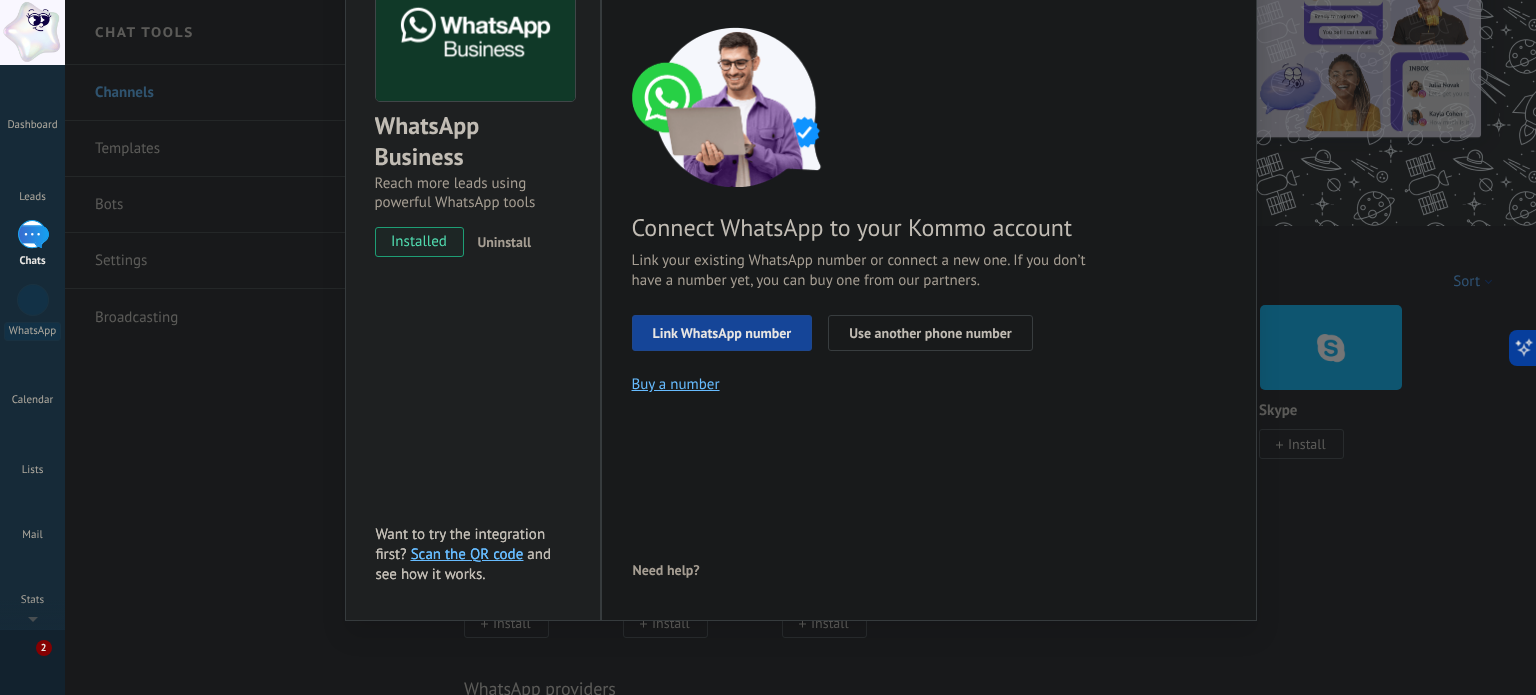 click on "Link WhatsApp number" at bounding box center (722, 333) 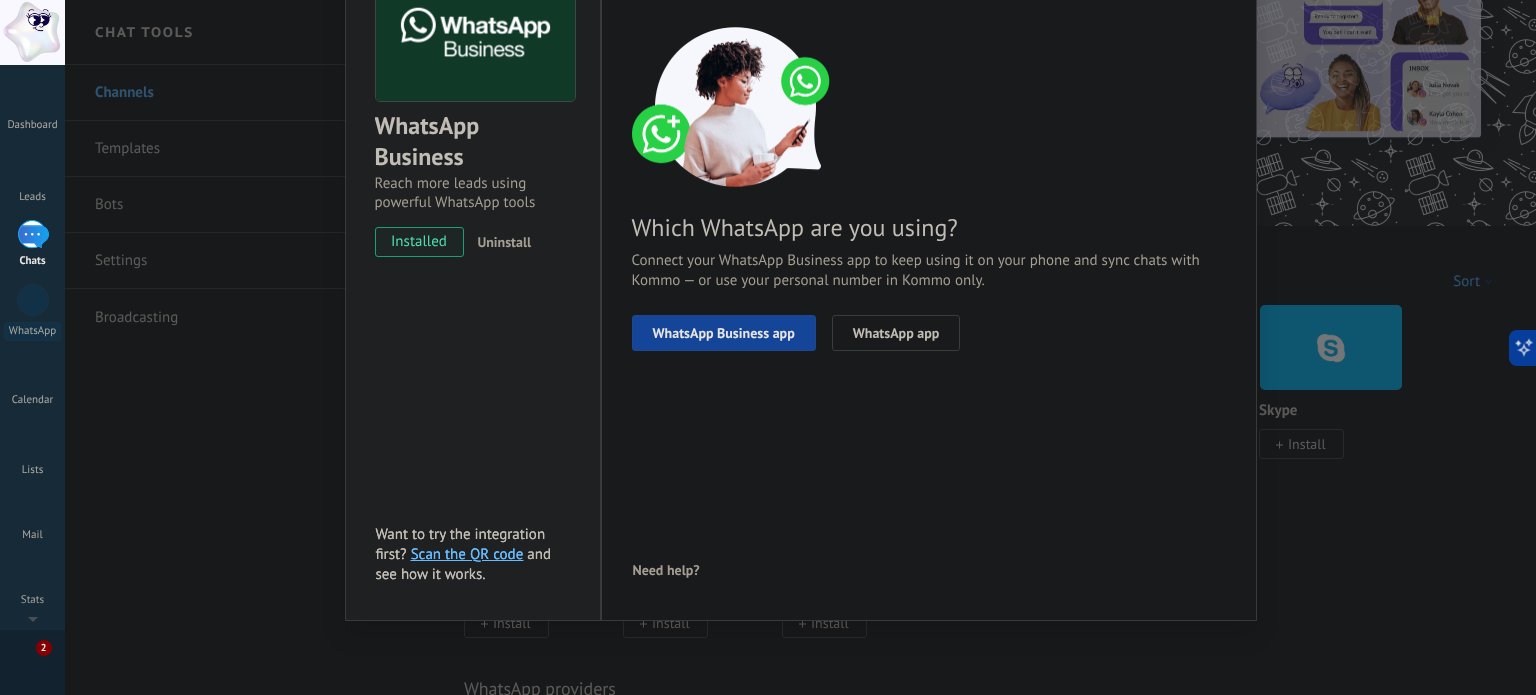 click on "WhatsApp Business app" at bounding box center [724, 333] 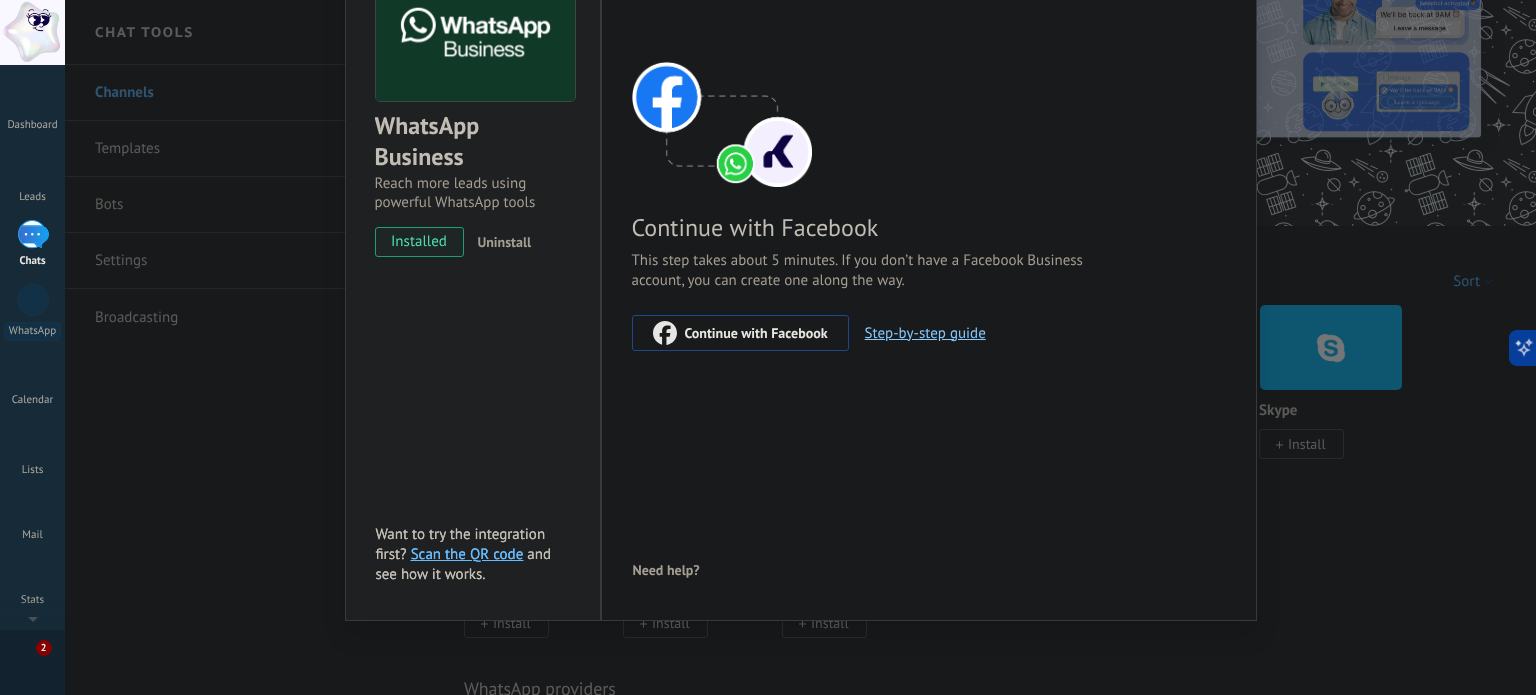 click on "Step-by-step guide" at bounding box center [925, 333] 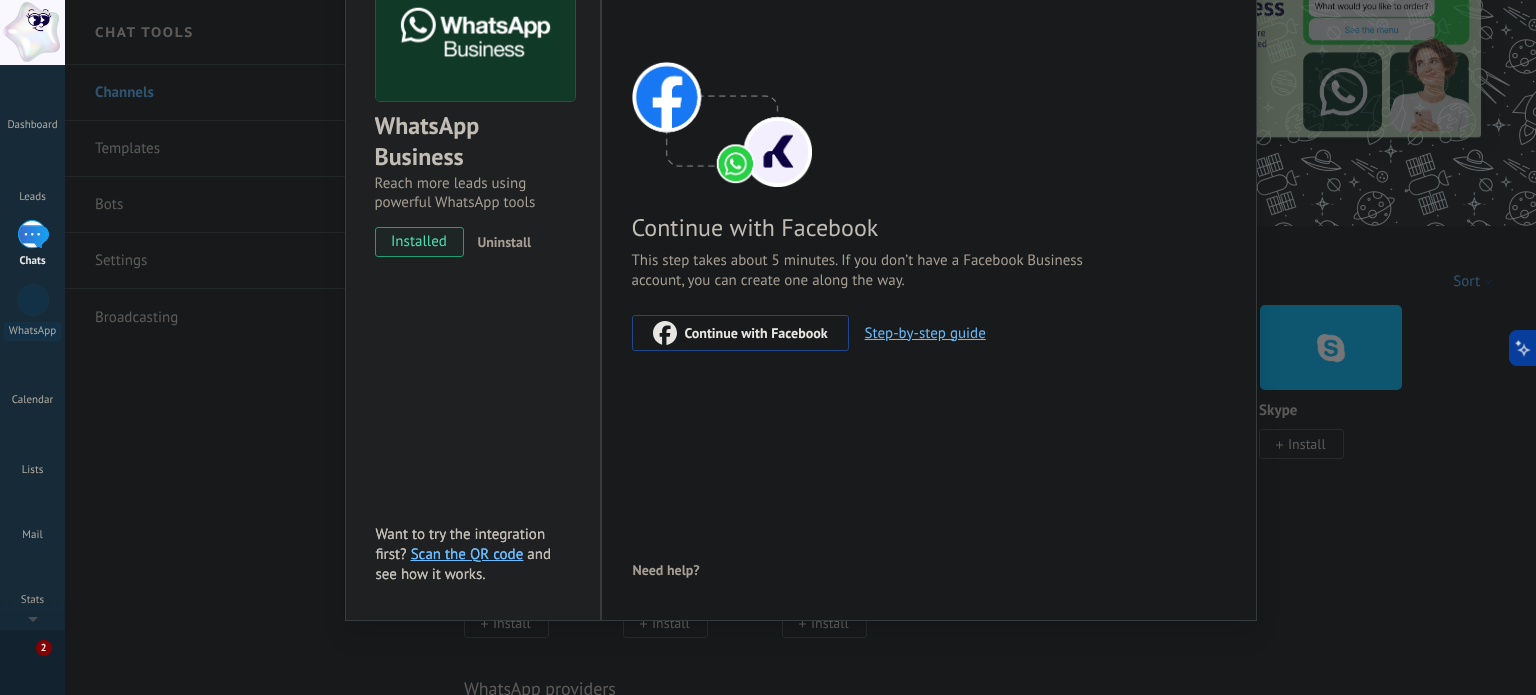 click on "Continue with Facebook" at bounding box center [740, 333] 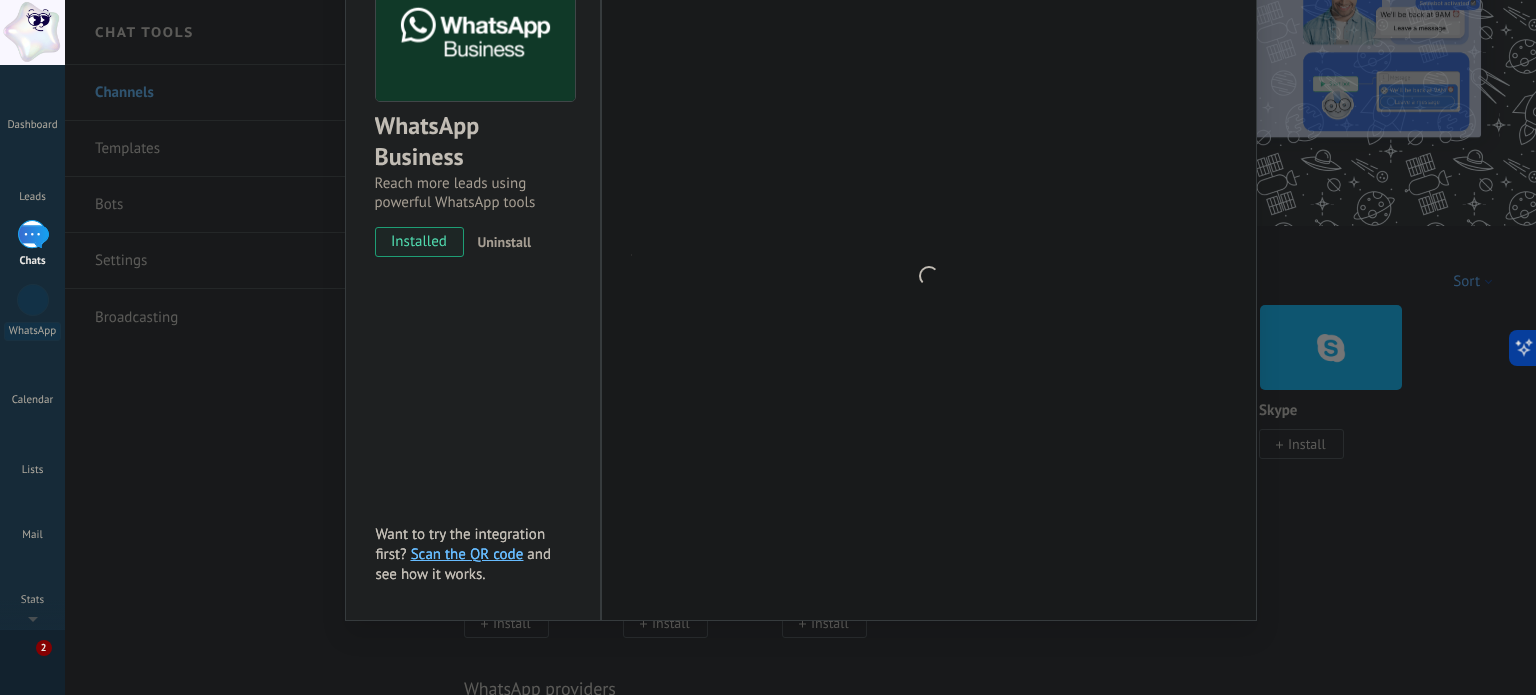 click at bounding box center (929, 276) 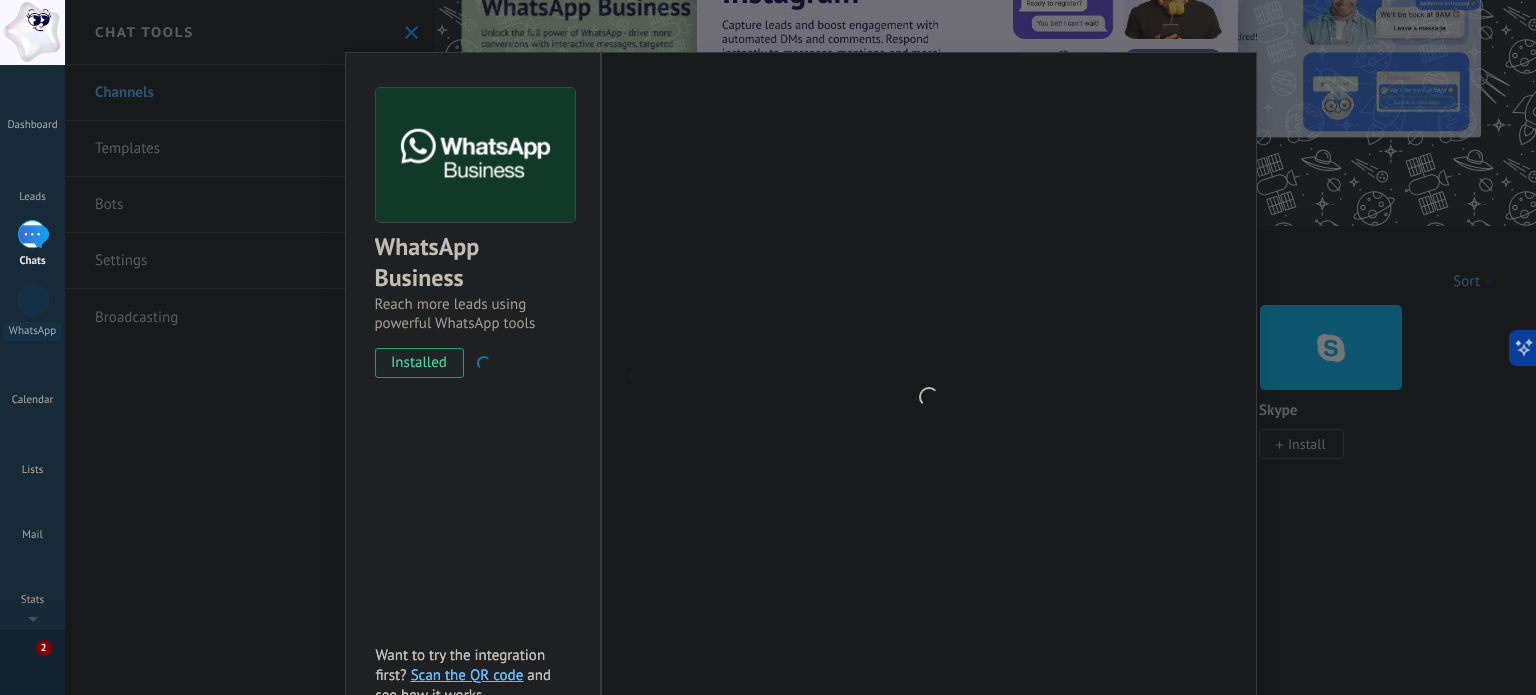 scroll, scrollTop: 0, scrollLeft: 0, axis: both 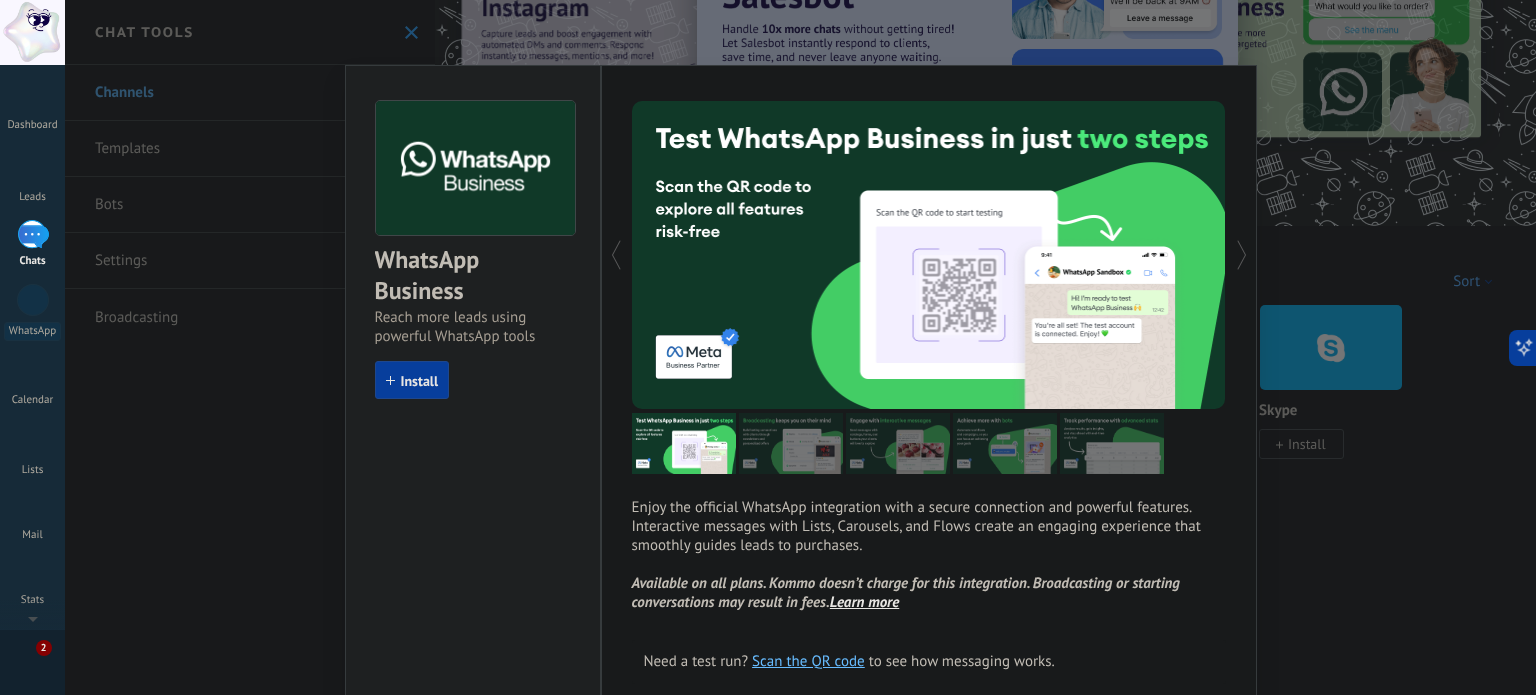 click on "WhatsApp Business Reach more leads using powerful WhatsApp tools install Install Enjoy the official WhatsApp integration with a secure connection and powerful features. Interactive messages with Lists, Carousels, and Flows create an engaging experience that smoothly guides leads to purchases.    Available on all plans. Kommo doesn’t charge for this integration. Broadcasting or starting conversations may result in fees.  Learn more more Need a test run?   Scan the QR code   to see how messaging works." at bounding box center (800, 347) 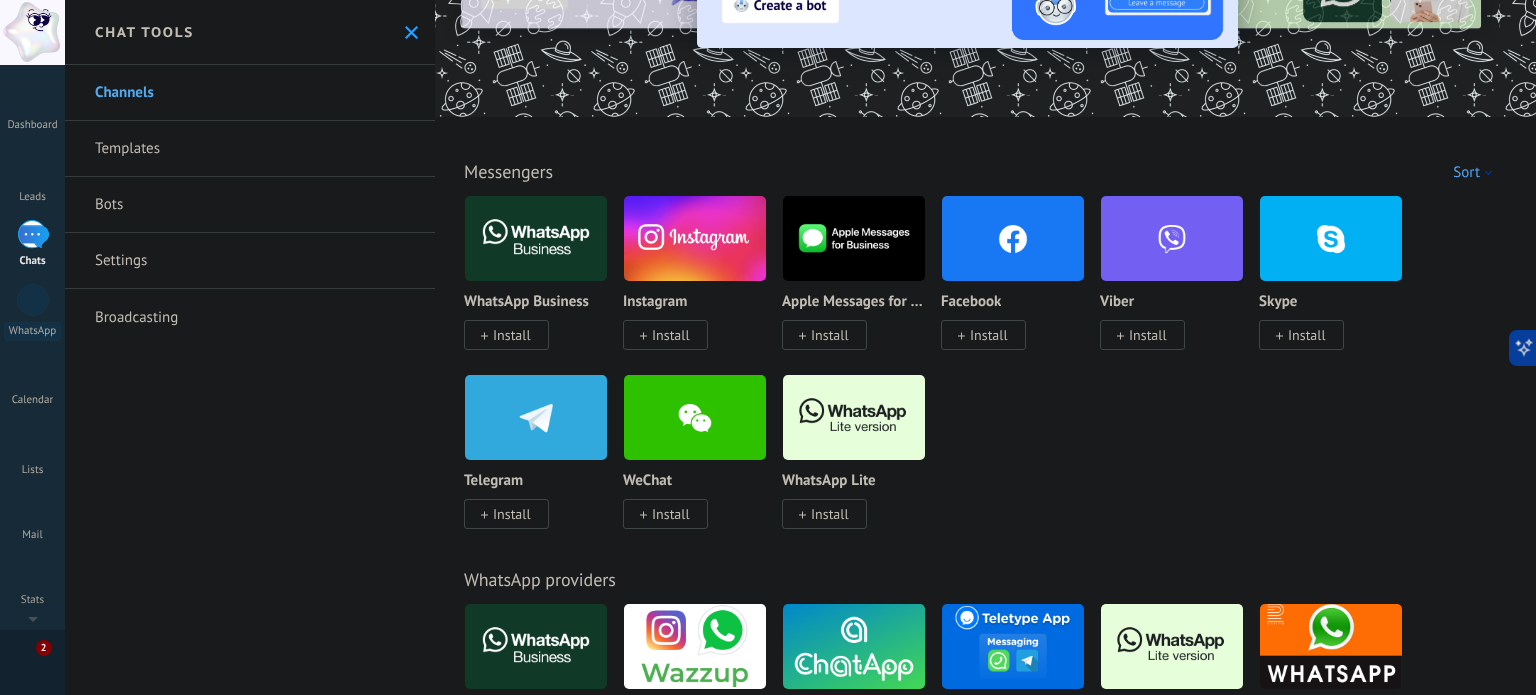 scroll, scrollTop: 200, scrollLeft: 0, axis: vertical 